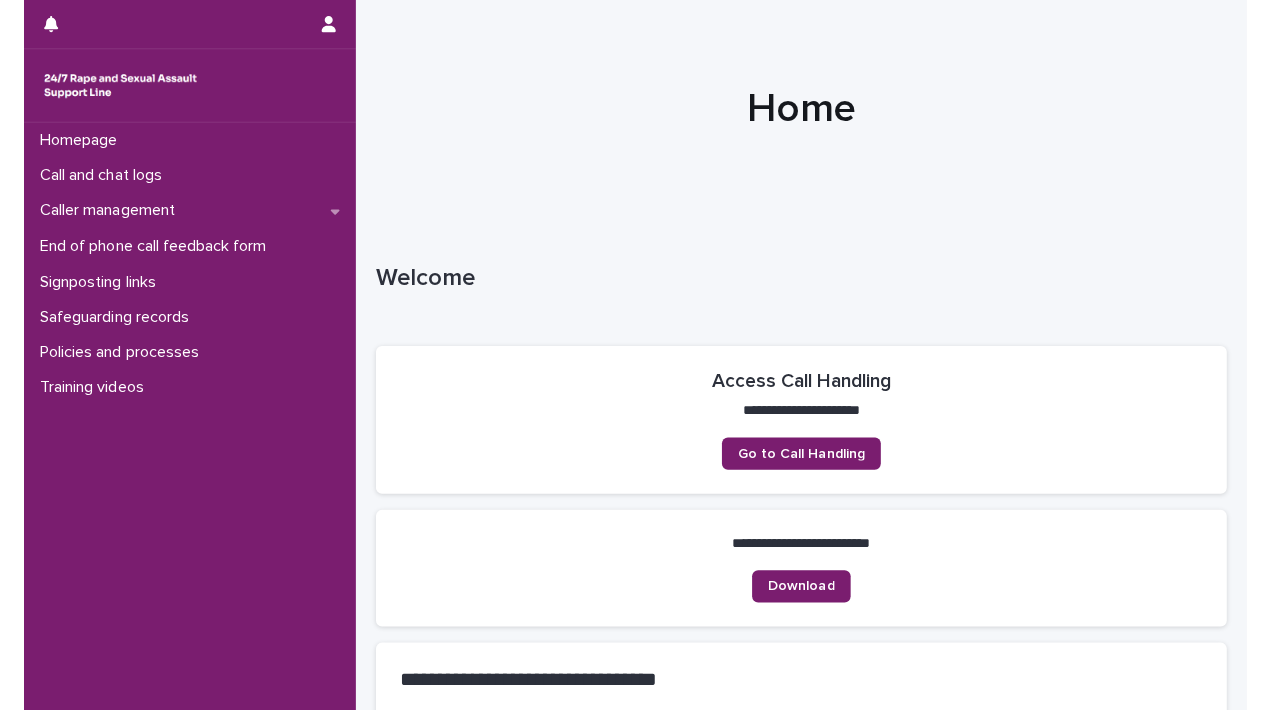 scroll, scrollTop: 0, scrollLeft: 0, axis: both 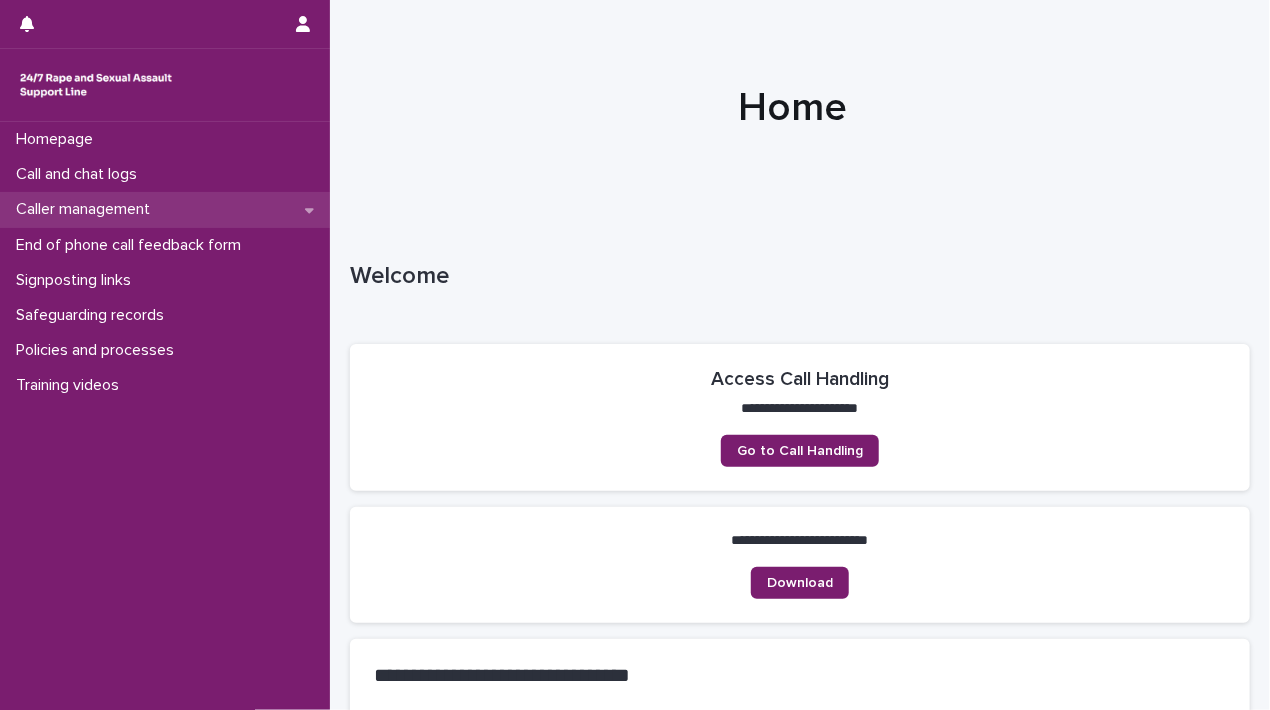 click on "Caller management" at bounding box center (87, 209) 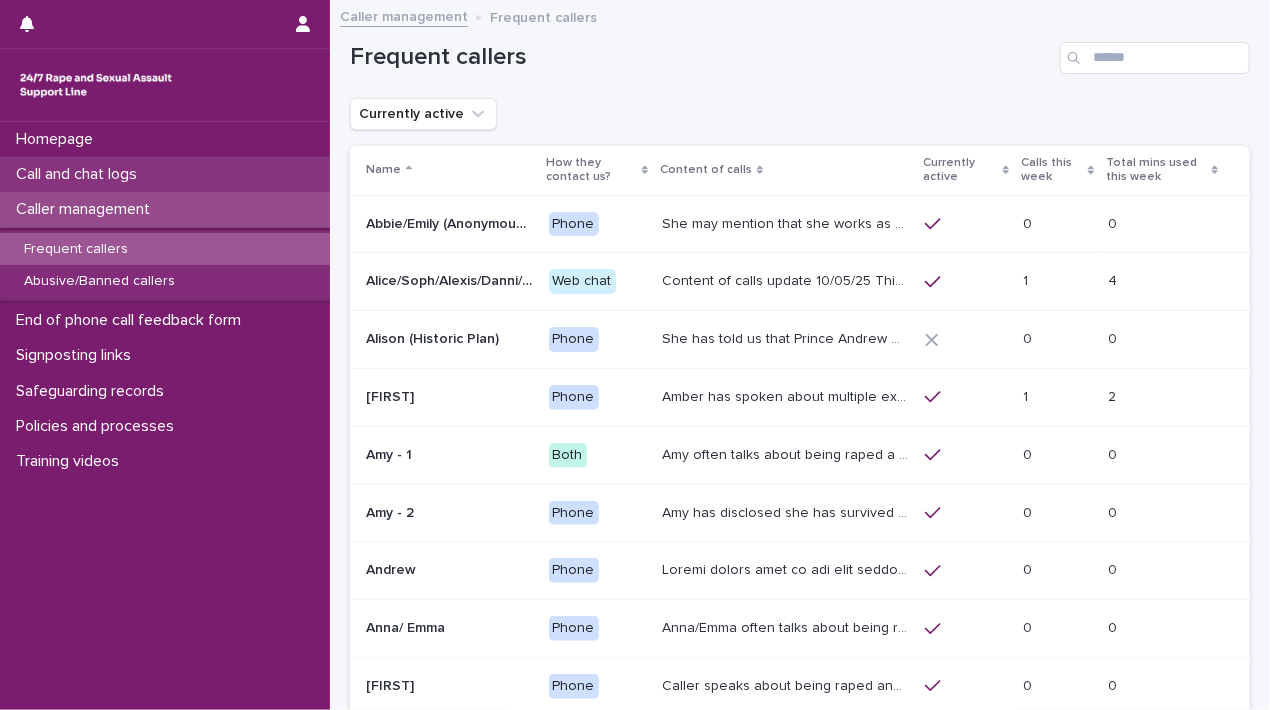 click on "Call and chat logs" at bounding box center [80, 174] 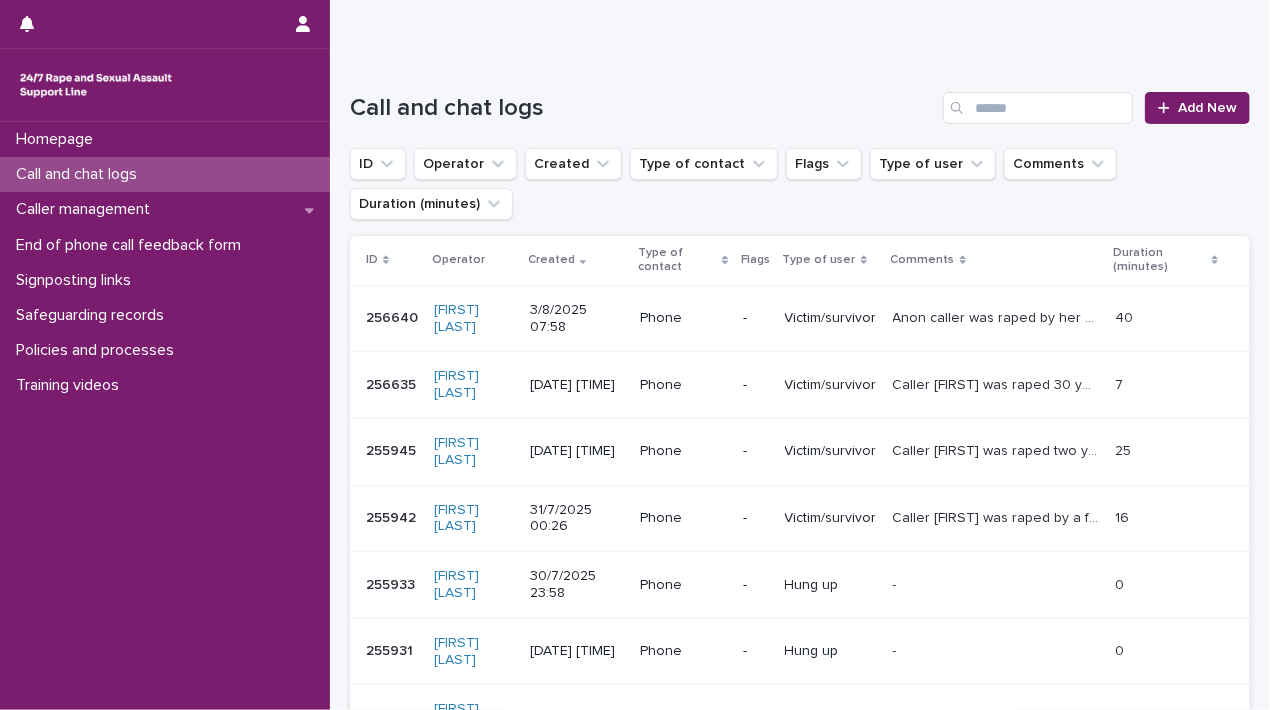 scroll, scrollTop: 200, scrollLeft: 0, axis: vertical 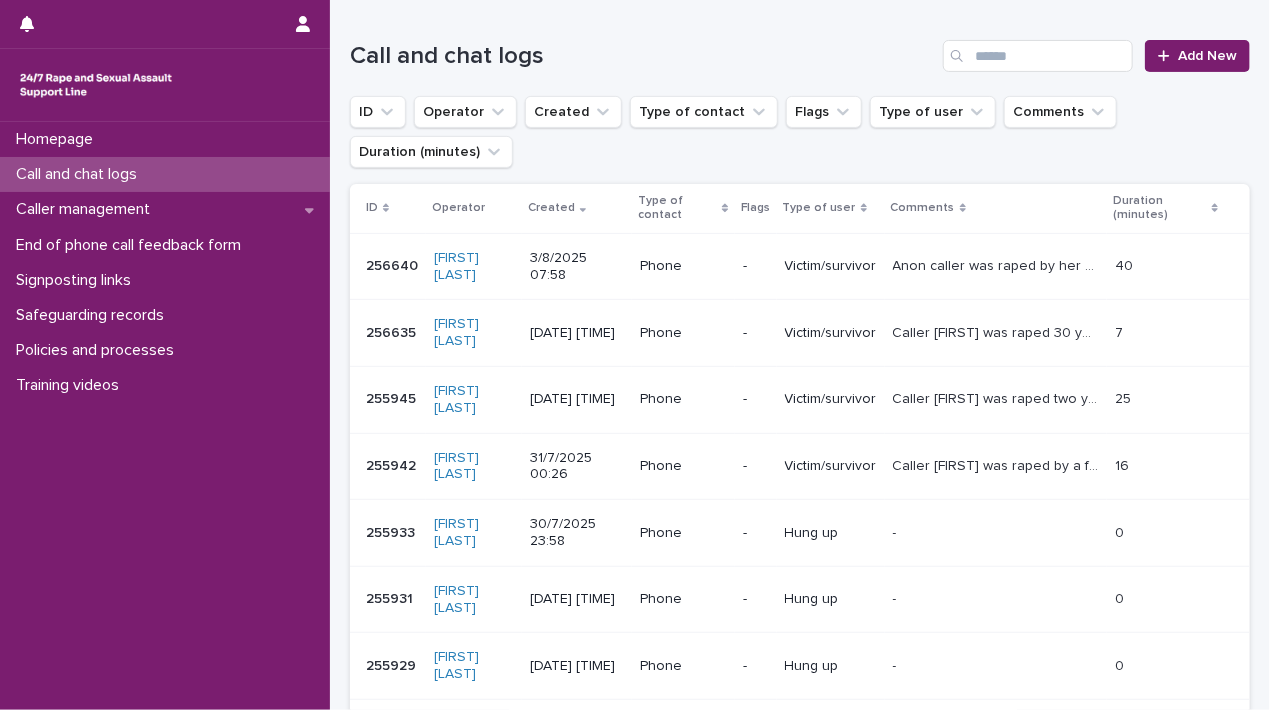 click on "256640" at bounding box center [394, 264] 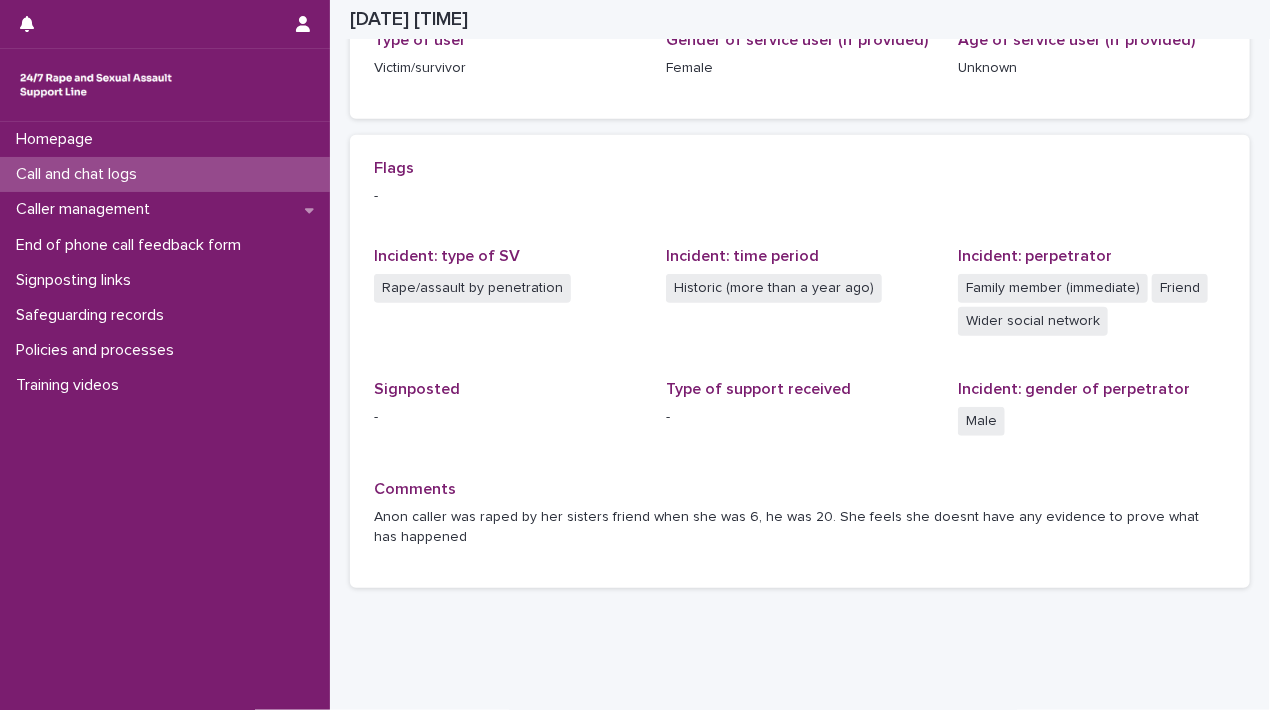scroll, scrollTop: 400, scrollLeft: 0, axis: vertical 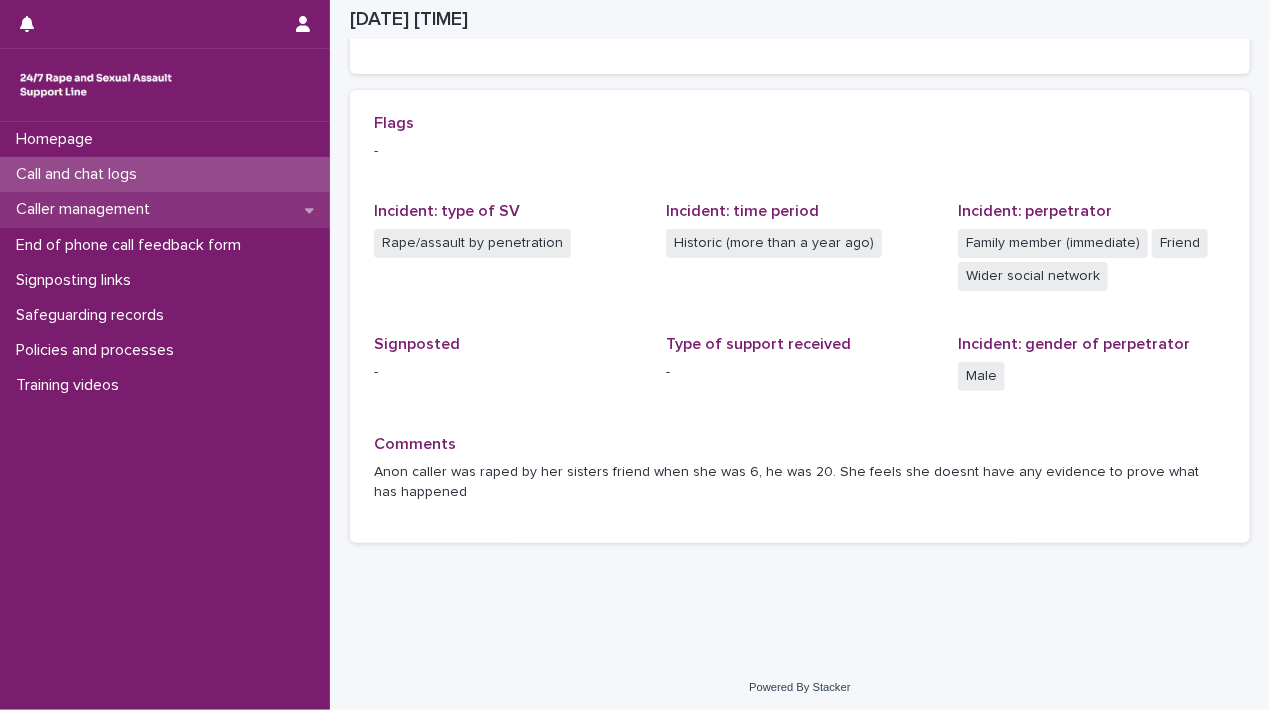 click on "Caller management" at bounding box center (165, 209) 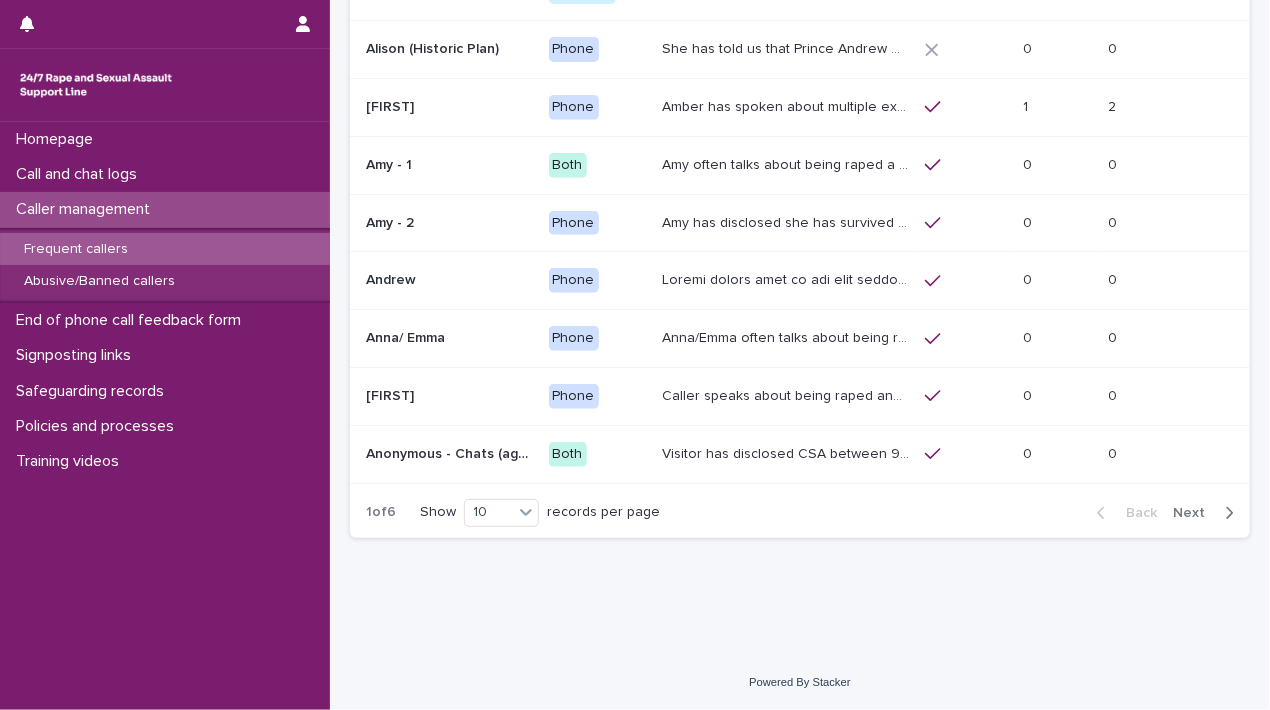 scroll, scrollTop: 0, scrollLeft: 0, axis: both 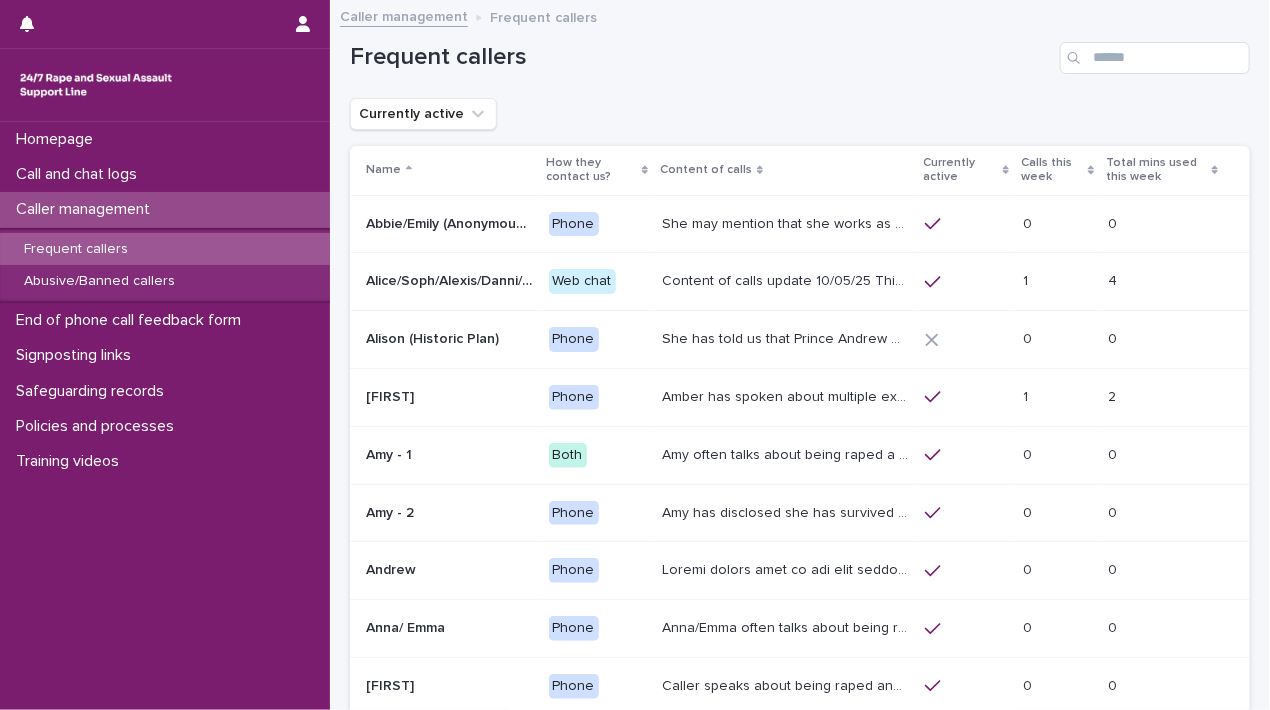 click on "She may mention that she works as a Nanny, looking after two children. Abbie / Emily has let us know that she has experienced child sexual abuse and has never told anyone but the helpline and her therapist.
She has severe anxiety and OCD.
She has used our service for many years (prior to the Support Line, she used the national rape crisis helpline) and she has previously had a call plan.
As always please only add if you are 100% sure you are speaking with this caller, if needed please reach out to a Manager." at bounding box center [787, 222] 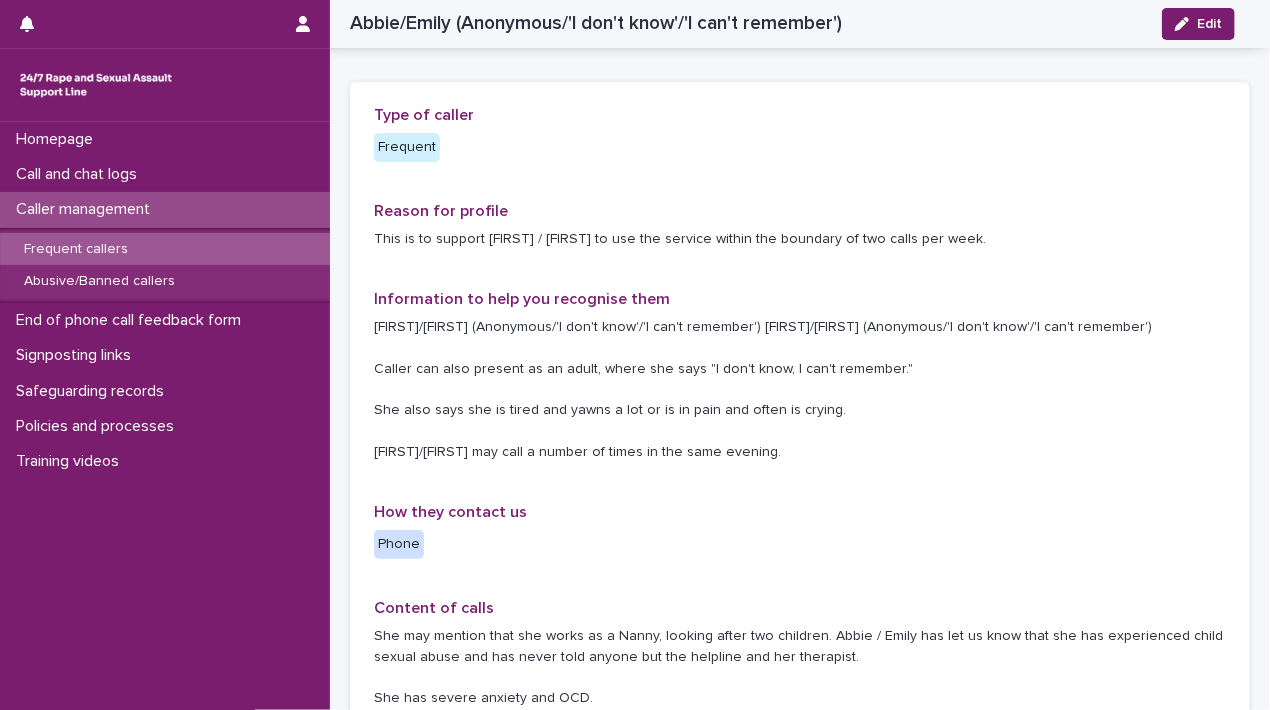 scroll, scrollTop: 0, scrollLeft: 0, axis: both 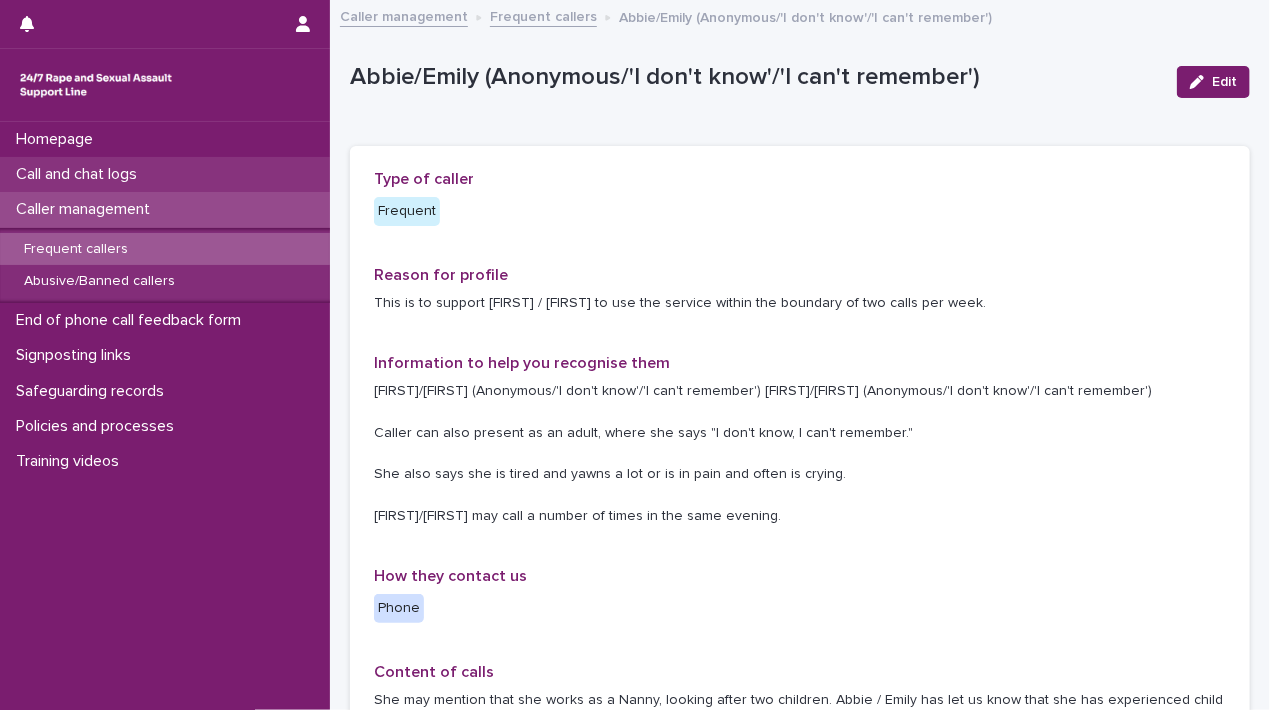 click on "Call and chat logs" at bounding box center (80, 174) 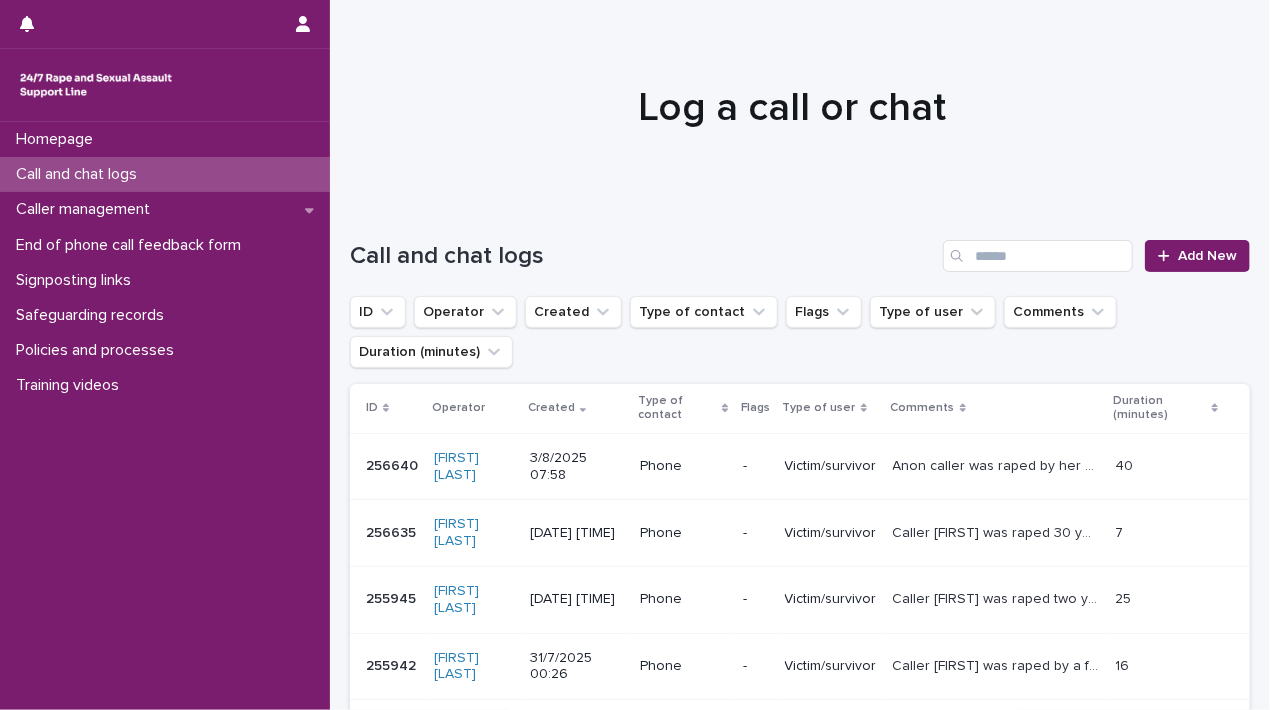 click on "Call and chat logs" at bounding box center [80, 174] 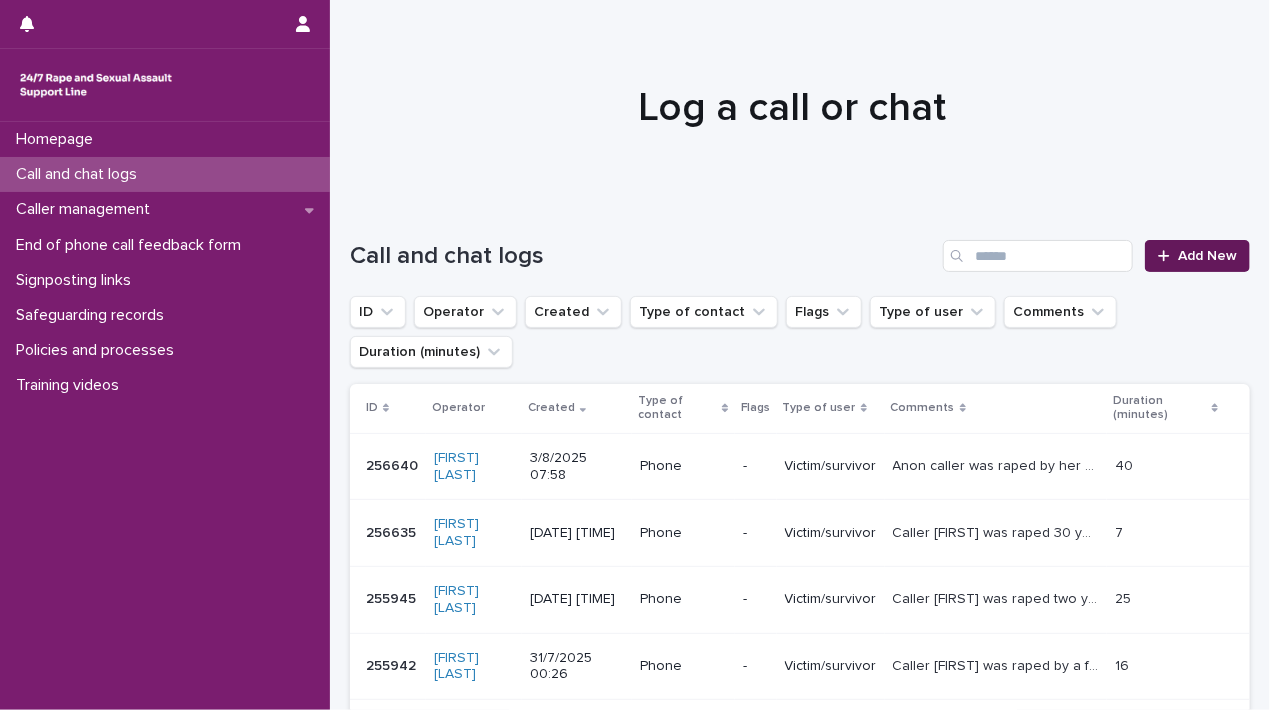 click on "Add New" at bounding box center (1207, 256) 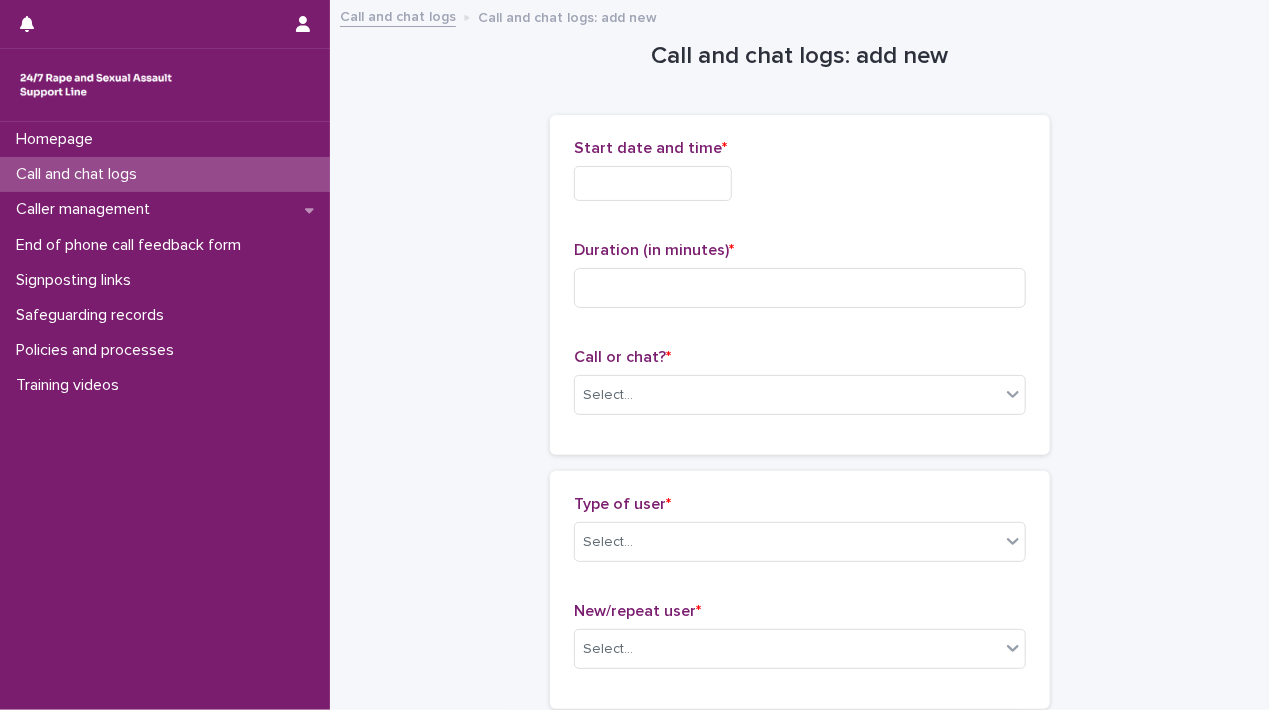 click at bounding box center [653, 183] 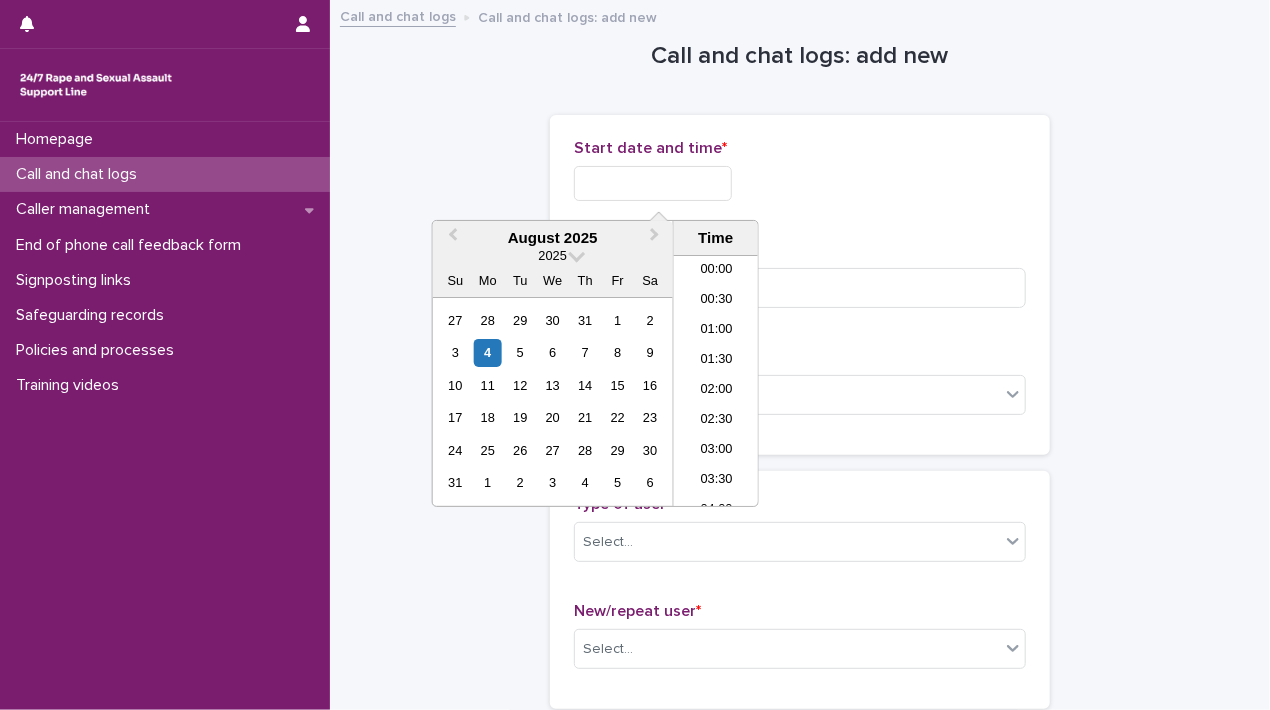 scroll, scrollTop: 1150, scrollLeft: 0, axis: vertical 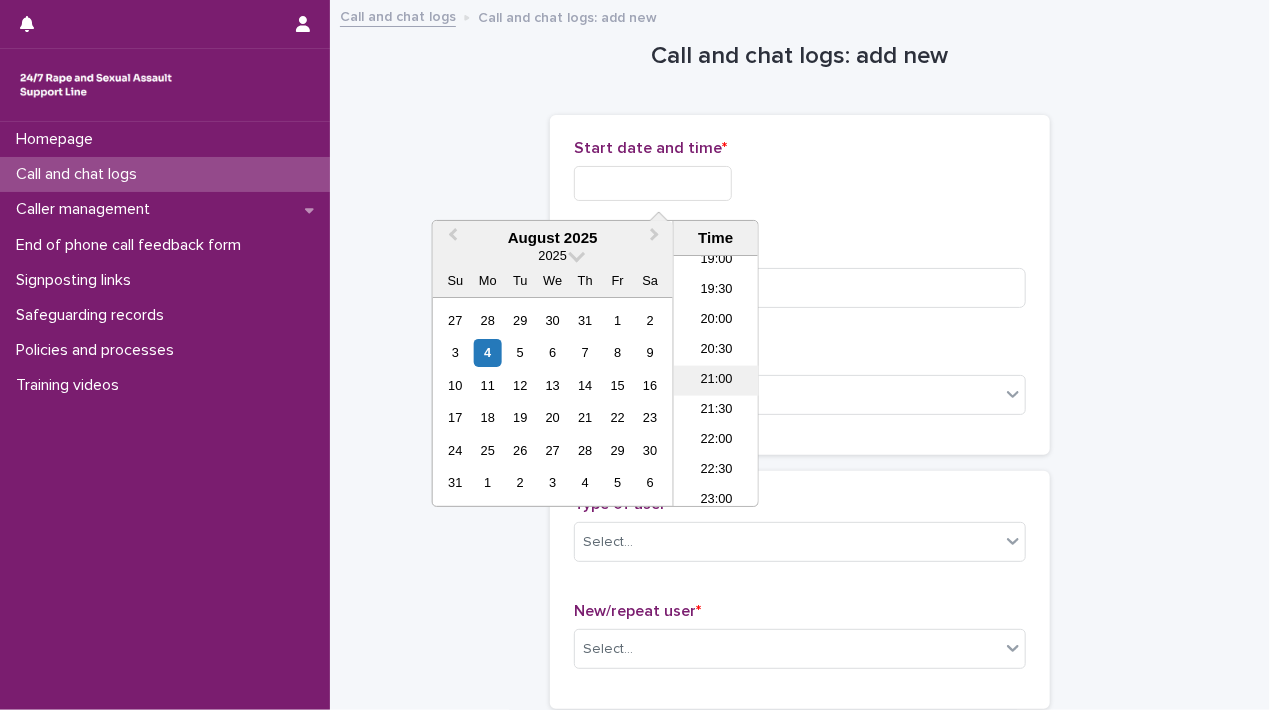 click on "21:00" at bounding box center [716, 381] 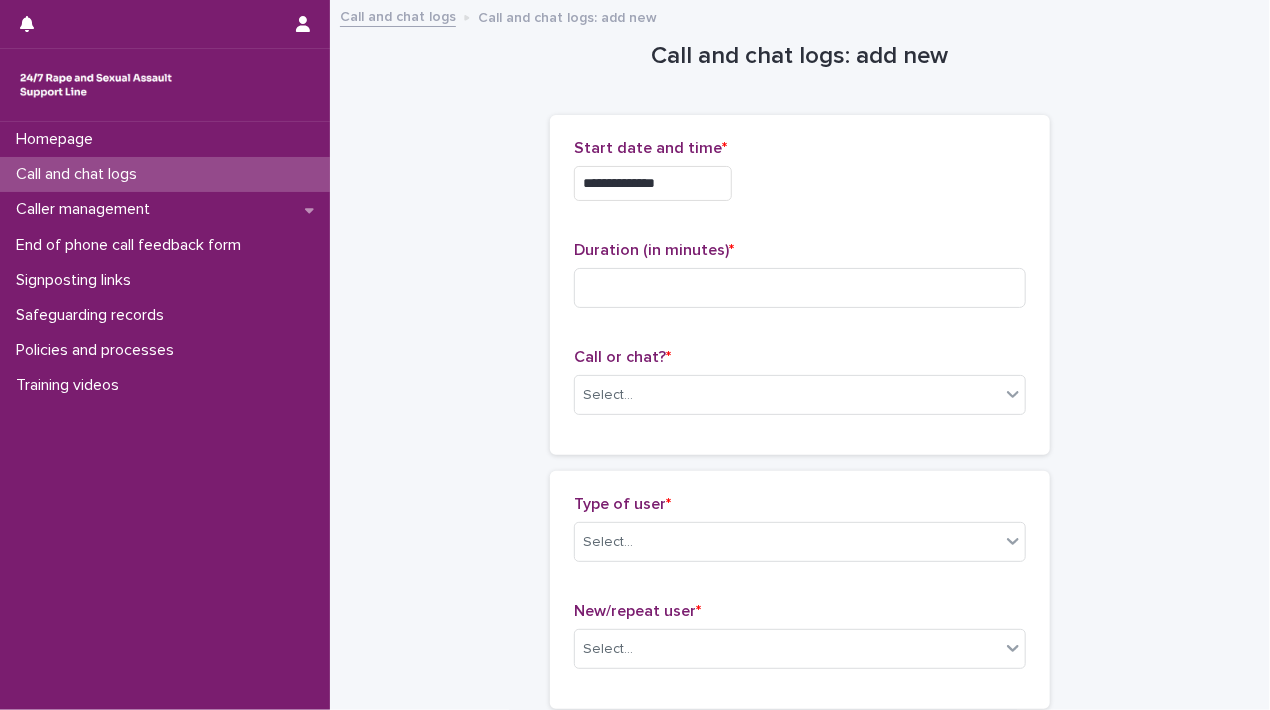 click on "**********" at bounding box center [653, 183] 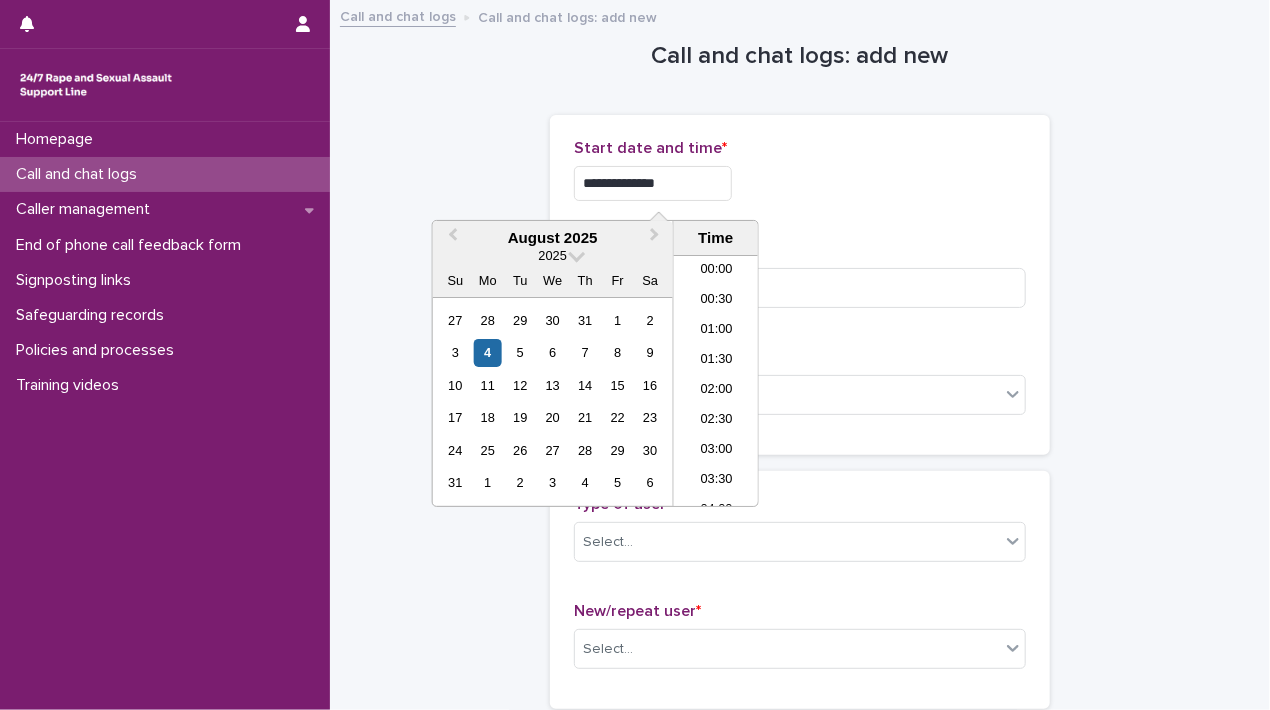scroll, scrollTop: 1150, scrollLeft: 0, axis: vertical 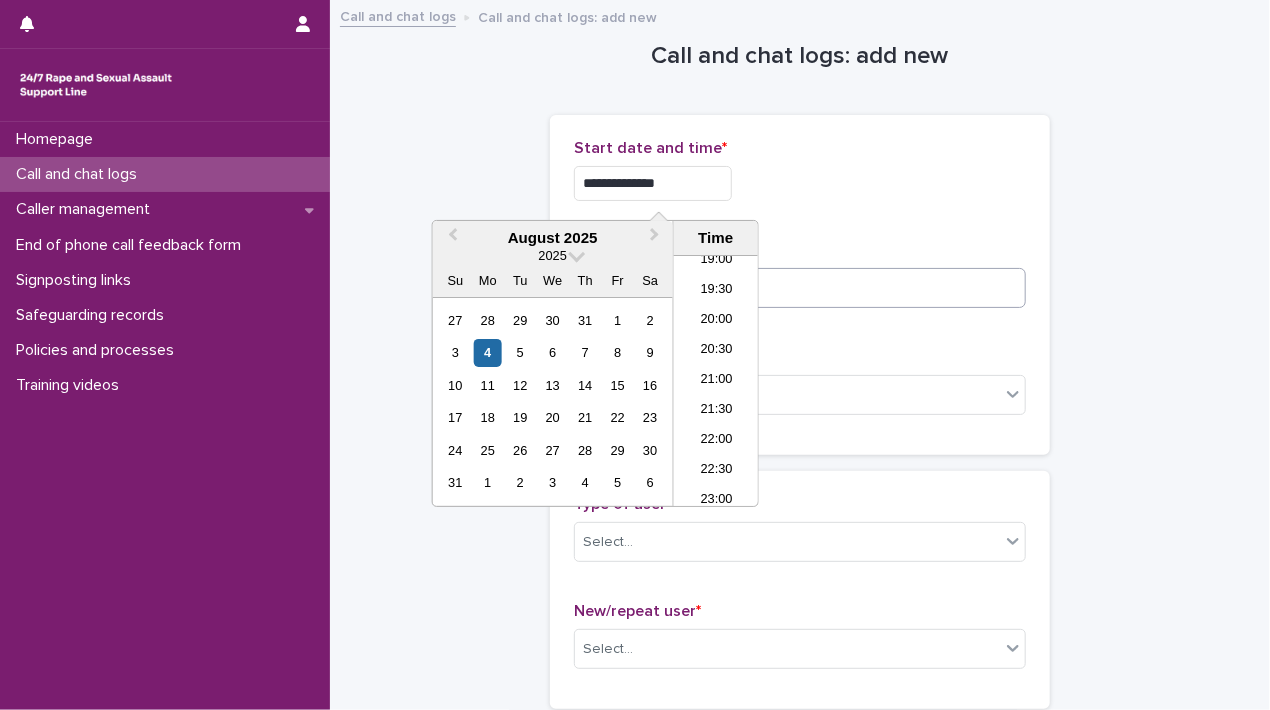 type on "**********" 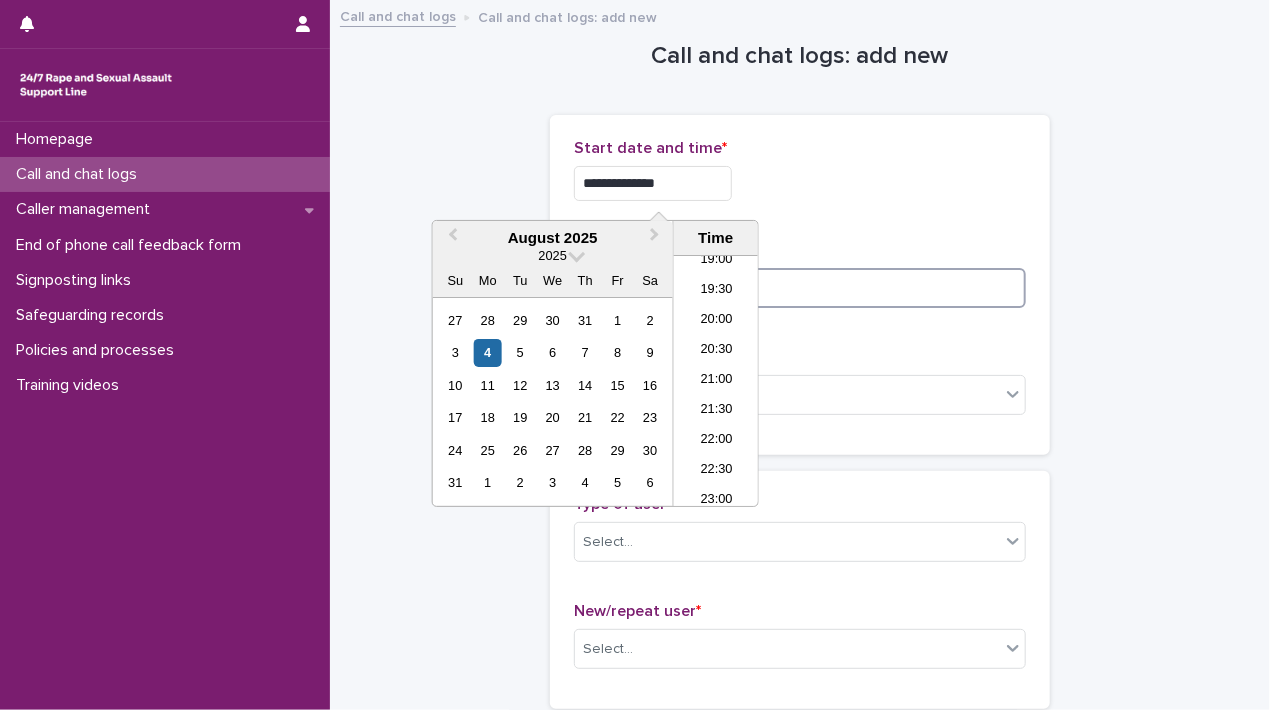 click at bounding box center (800, 288) 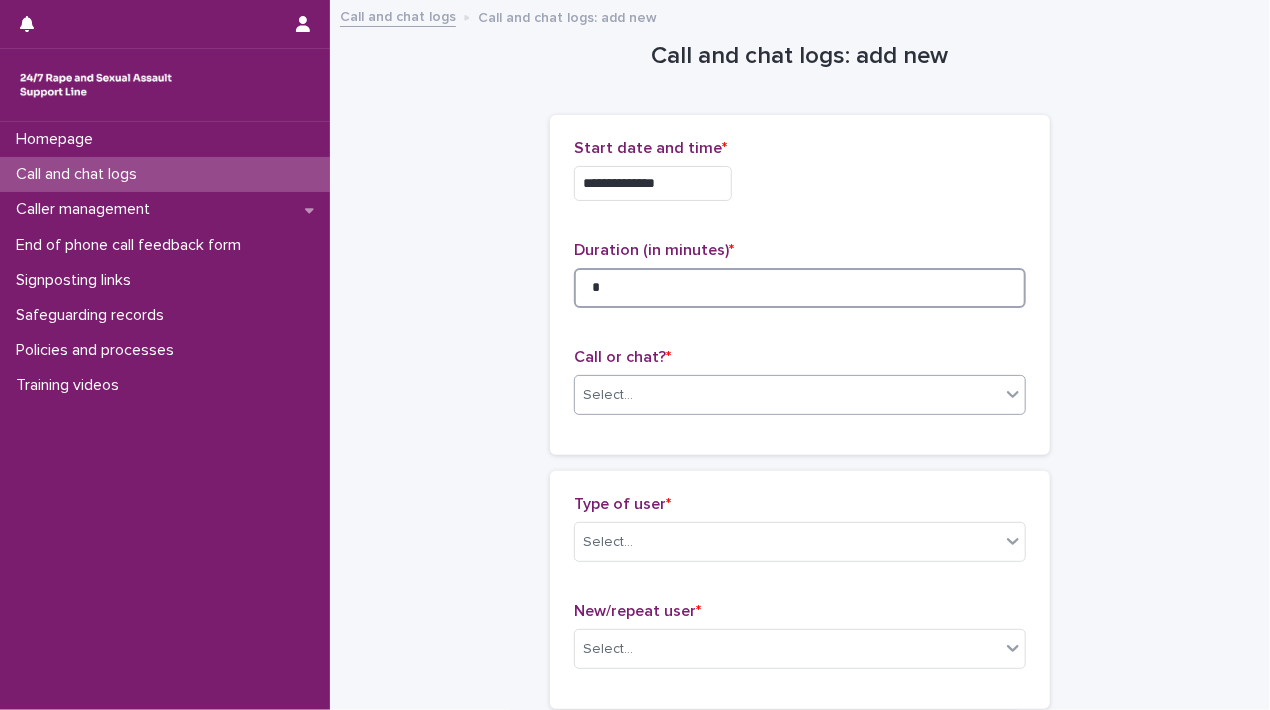 type on "*" 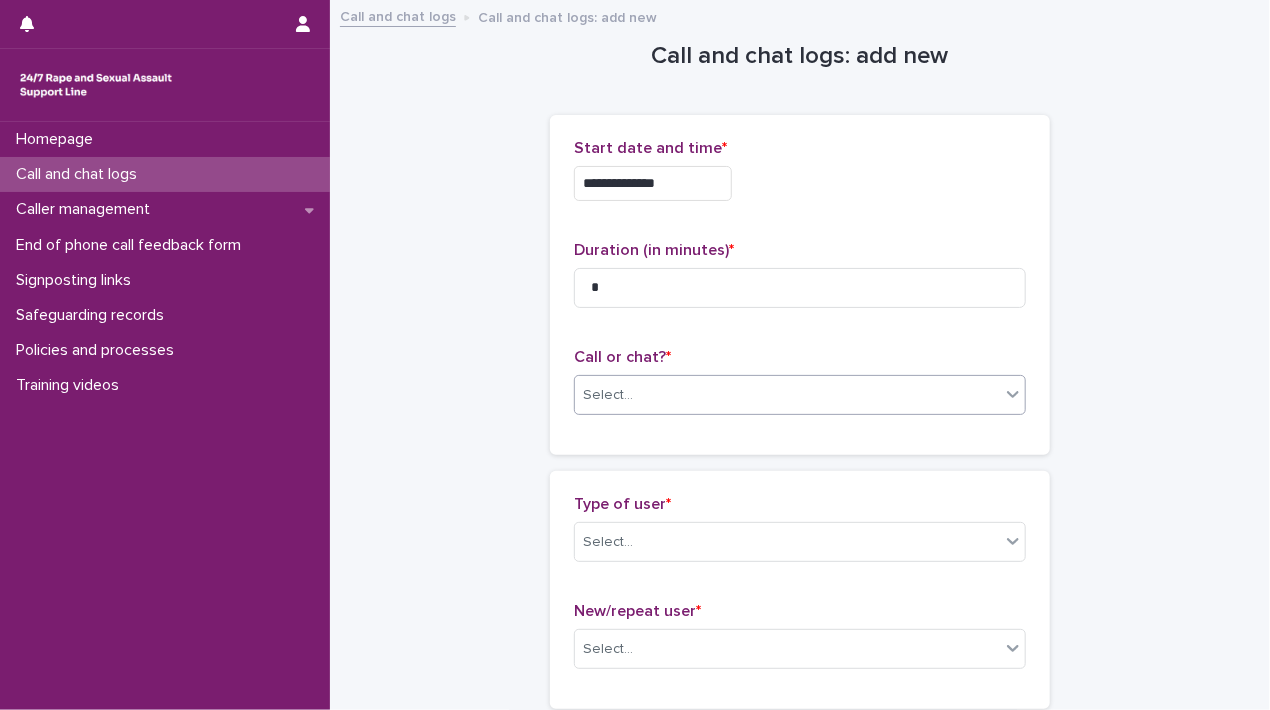 click on "Select..." at bounding box center (787, 395) 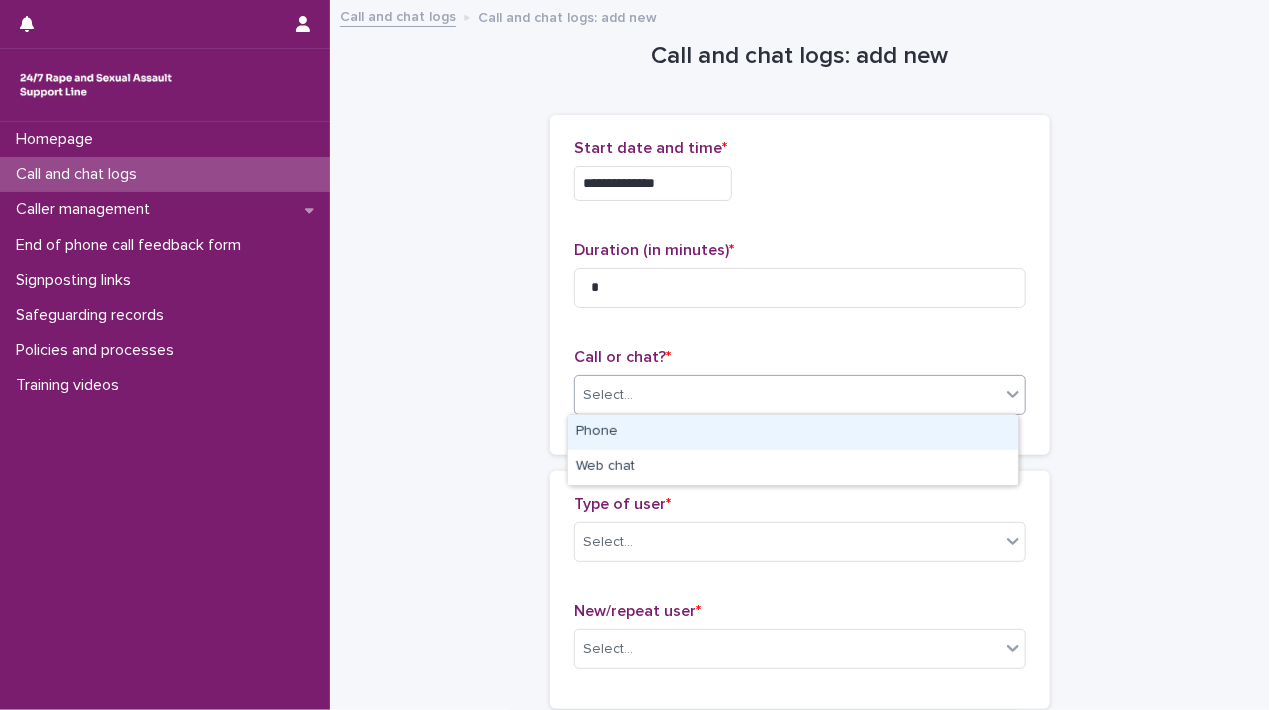 click on "Phone" at bounding box center (793, 432) 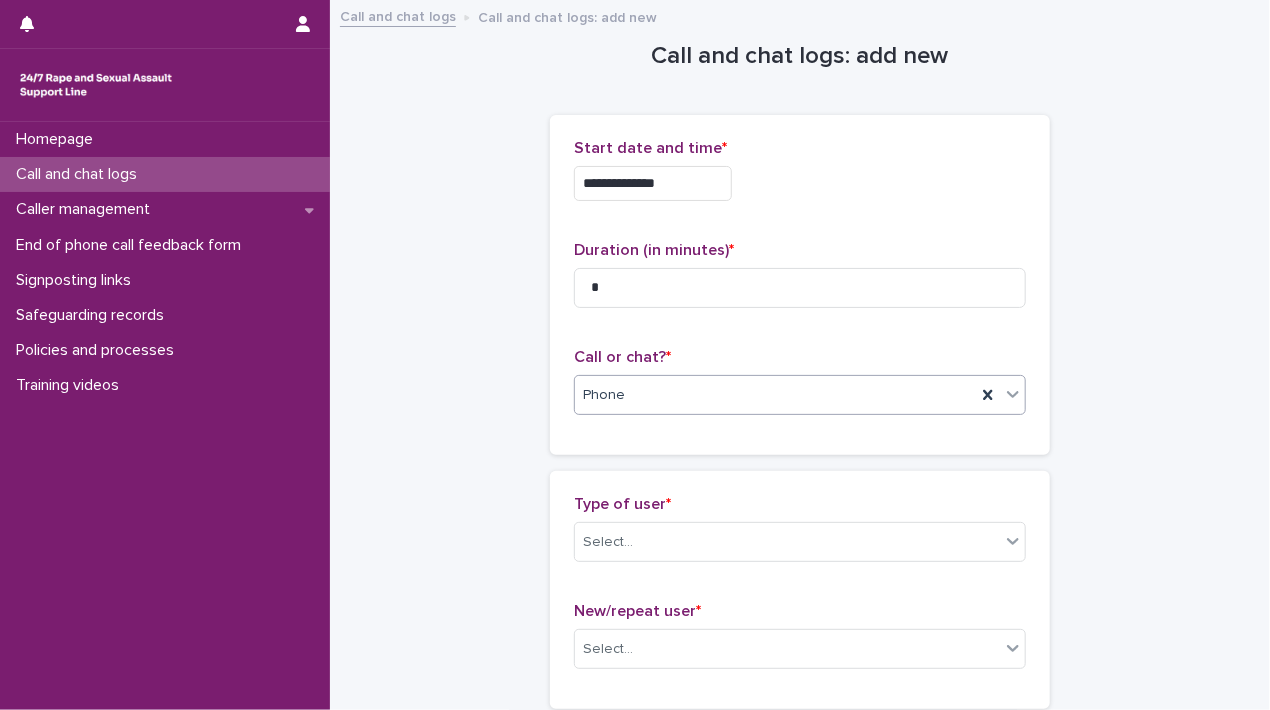 scroll, scrollTop: 300, scrollLeft: 0, axis: vertical 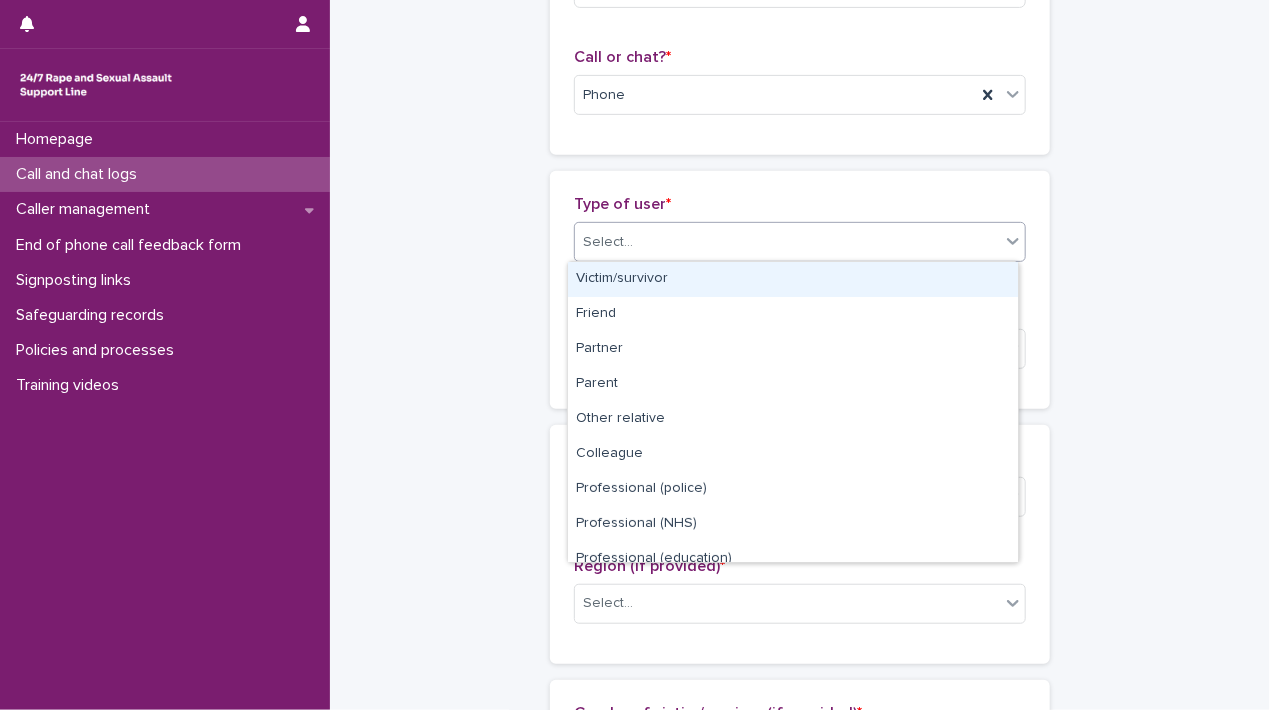 click on "Select..." at bounding box center (787, 242) 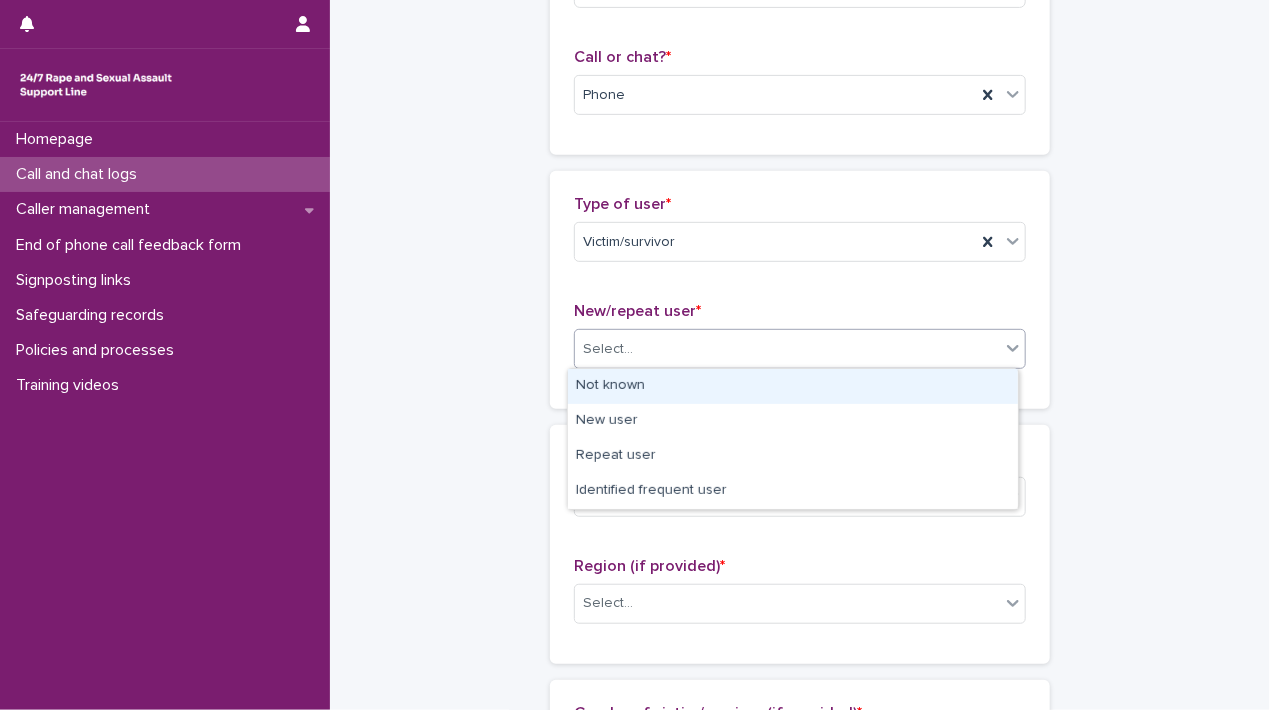 click on "Select..." at bounding box center [787, 349] 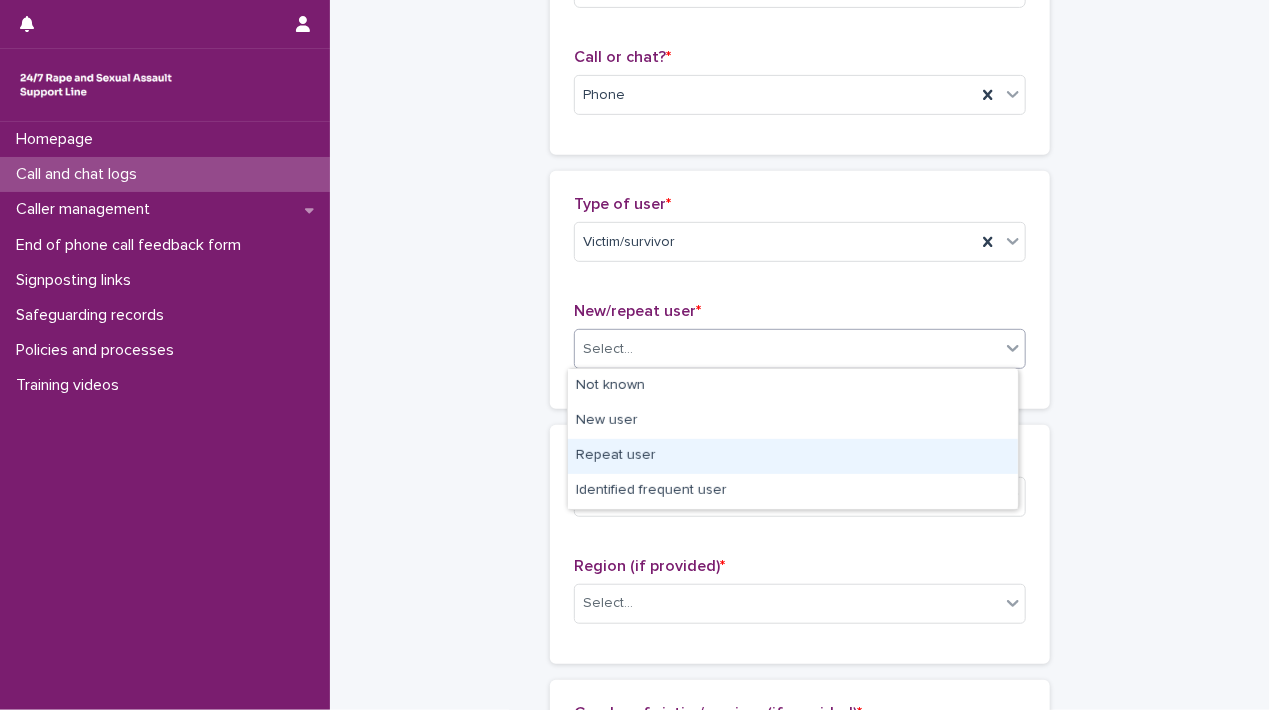 click on "Repeat user" at bounding box center [793, 456] 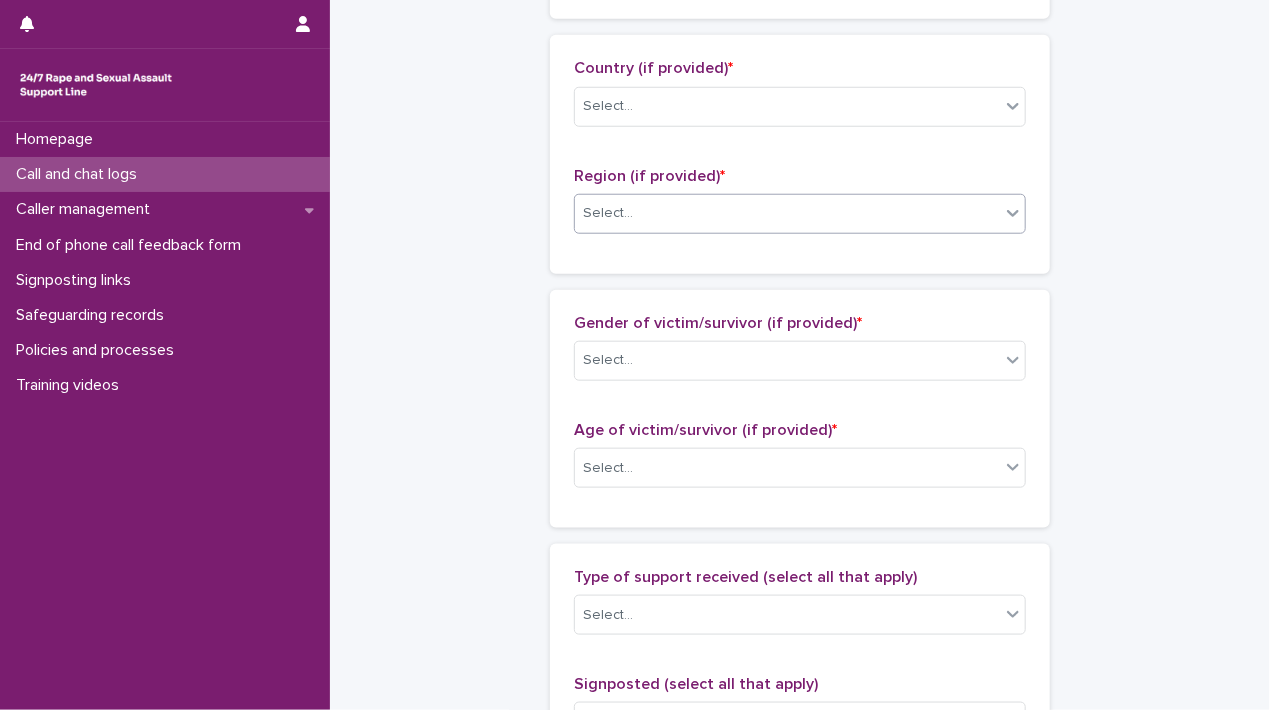 scroll, scrollTop: 700, scrollLeft: 0, axis: vertical 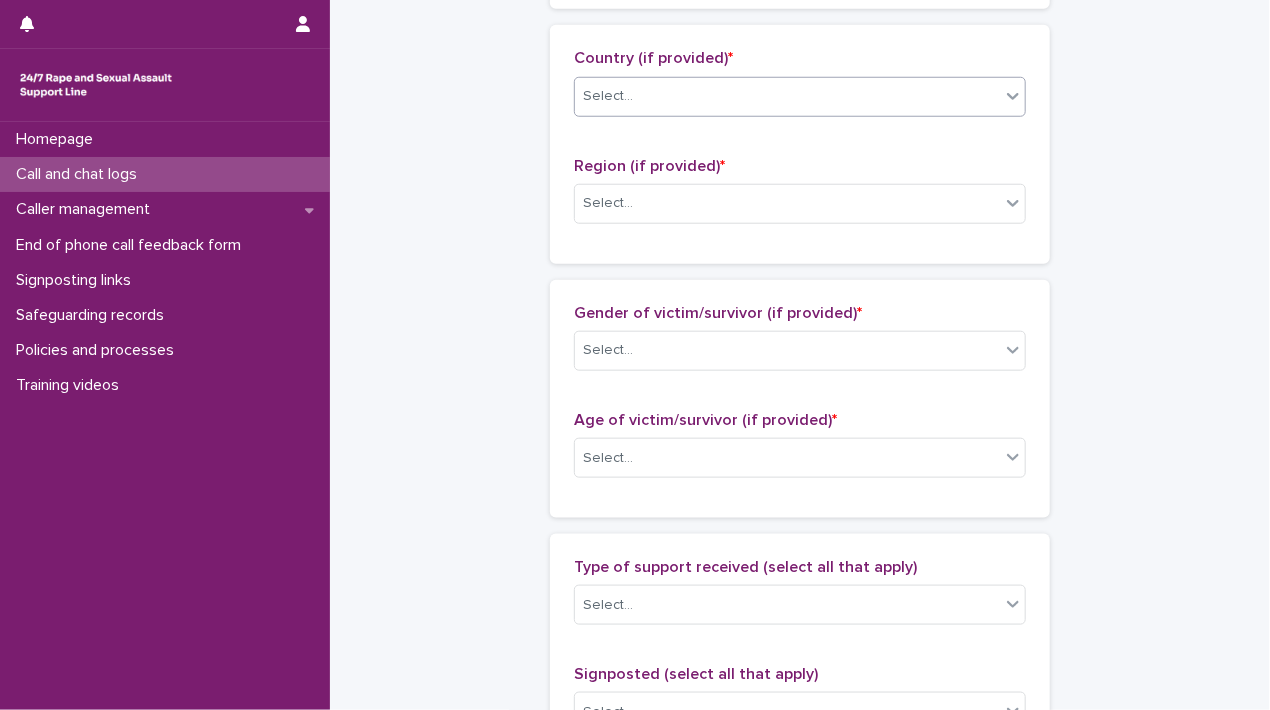 click on "Select..." at bounding box center (787, 96) 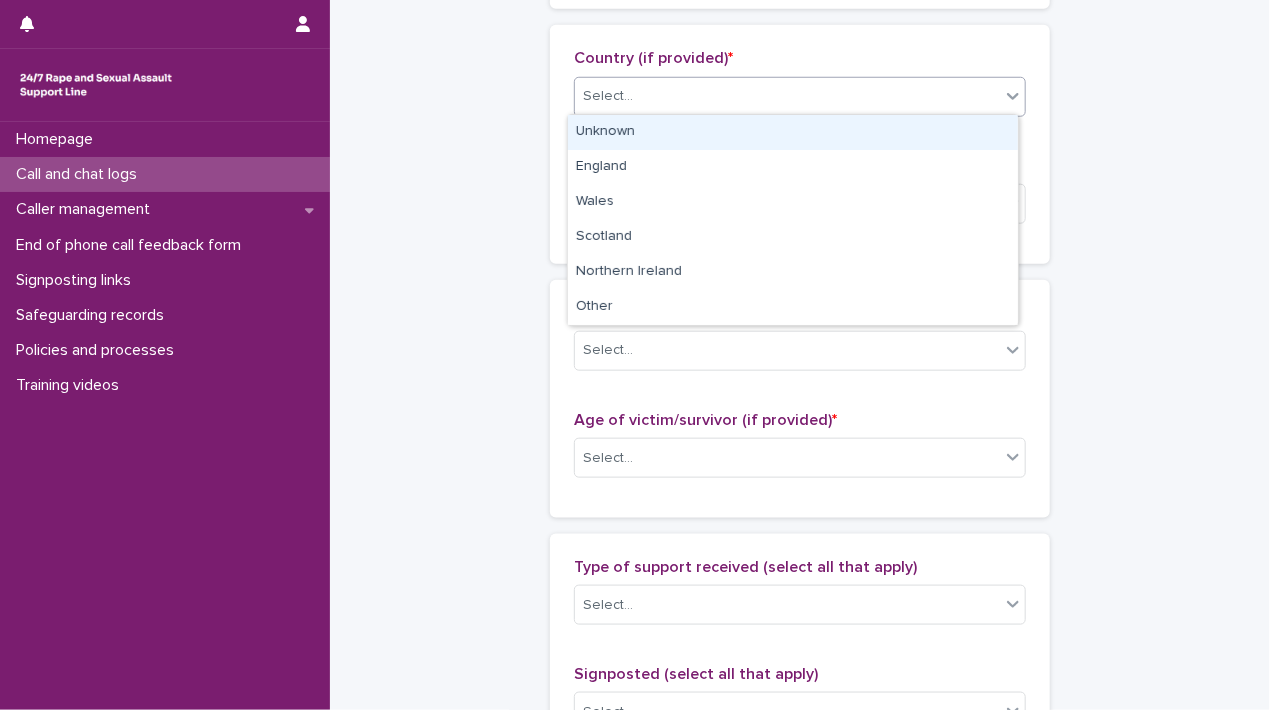 click on "Unknown" at bounding box center (793, 132) 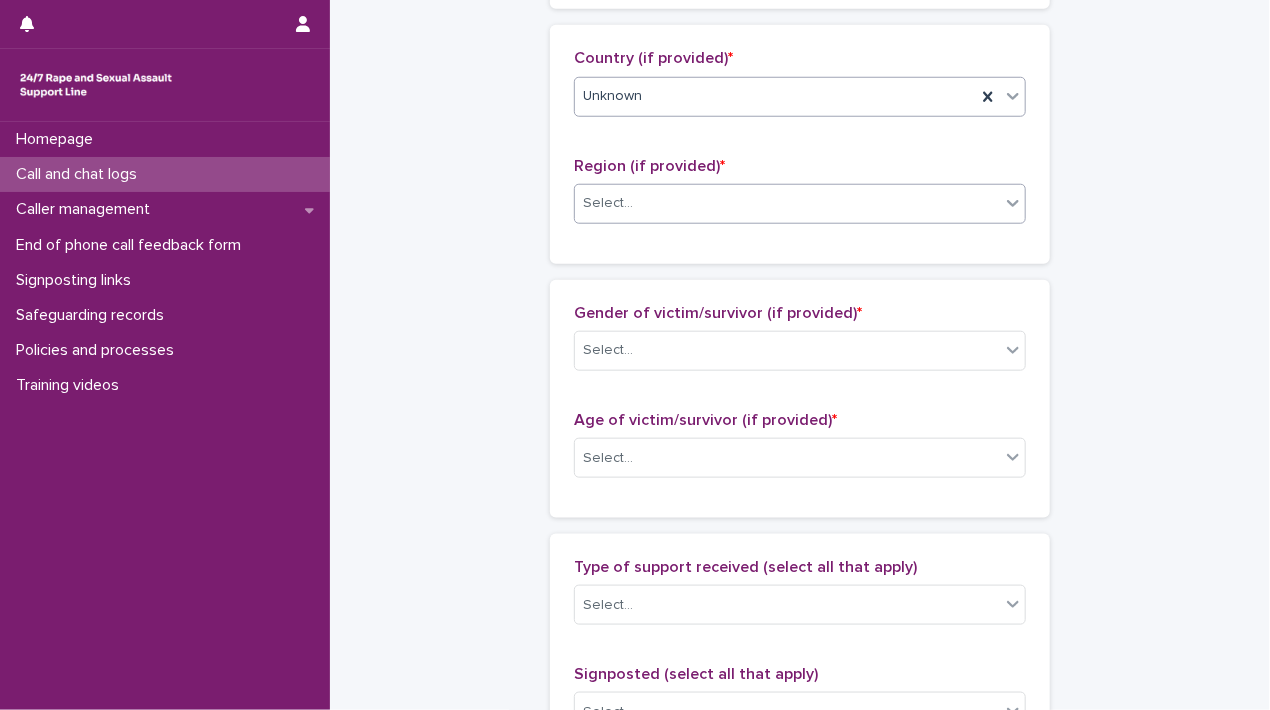 click on "Select..." at bounding box center [787, 203] 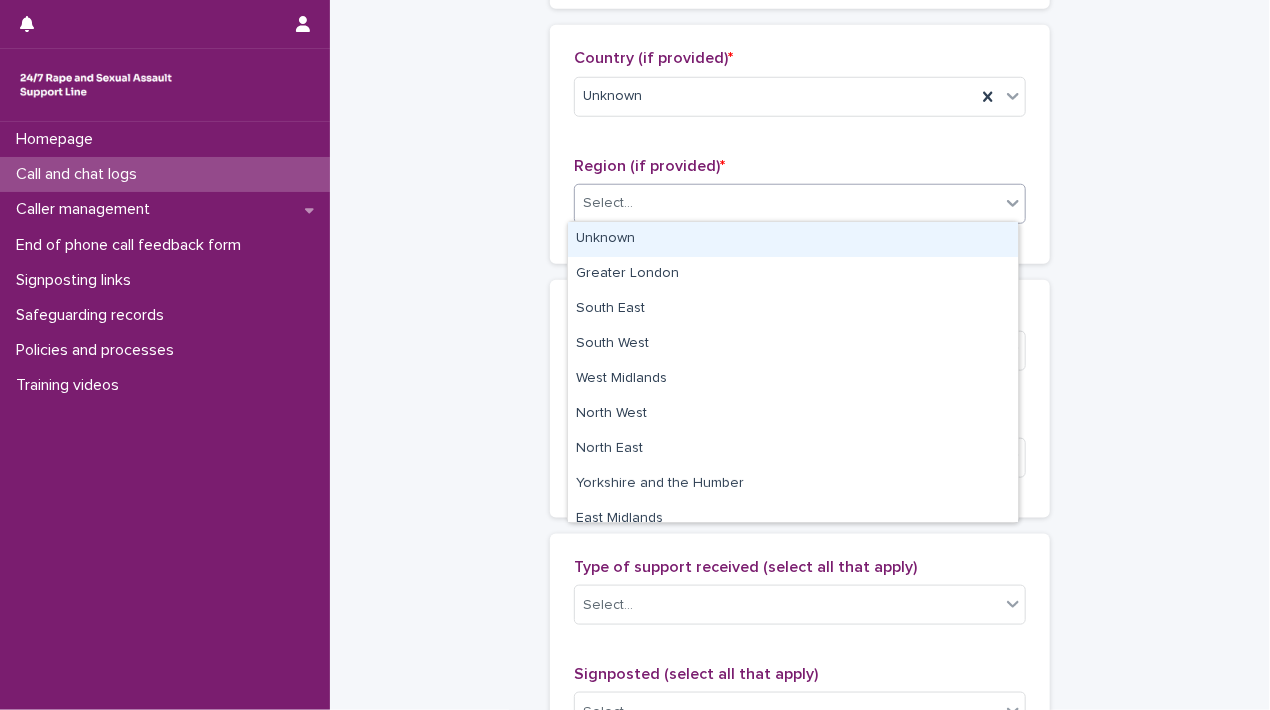 click on "Unknown" at bounding box center (793, 239) 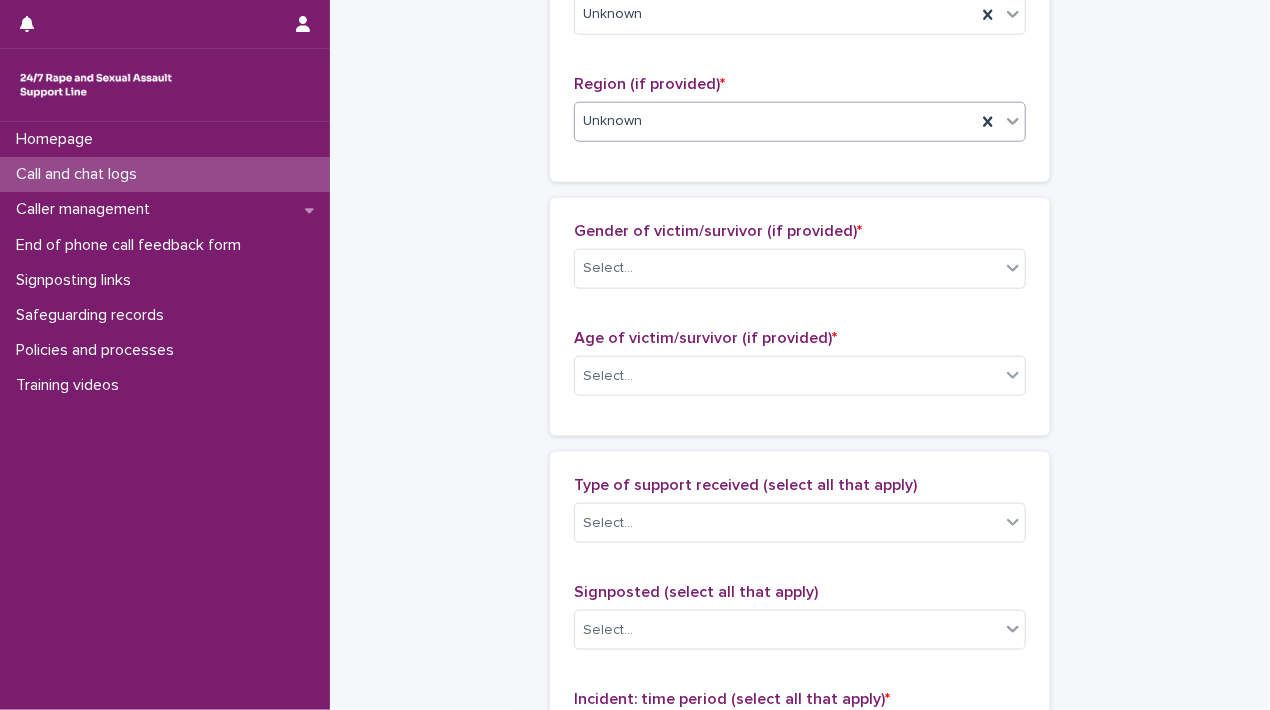 scroll, scrollTop: 1000, scrollLeft: 0, axis: vertical 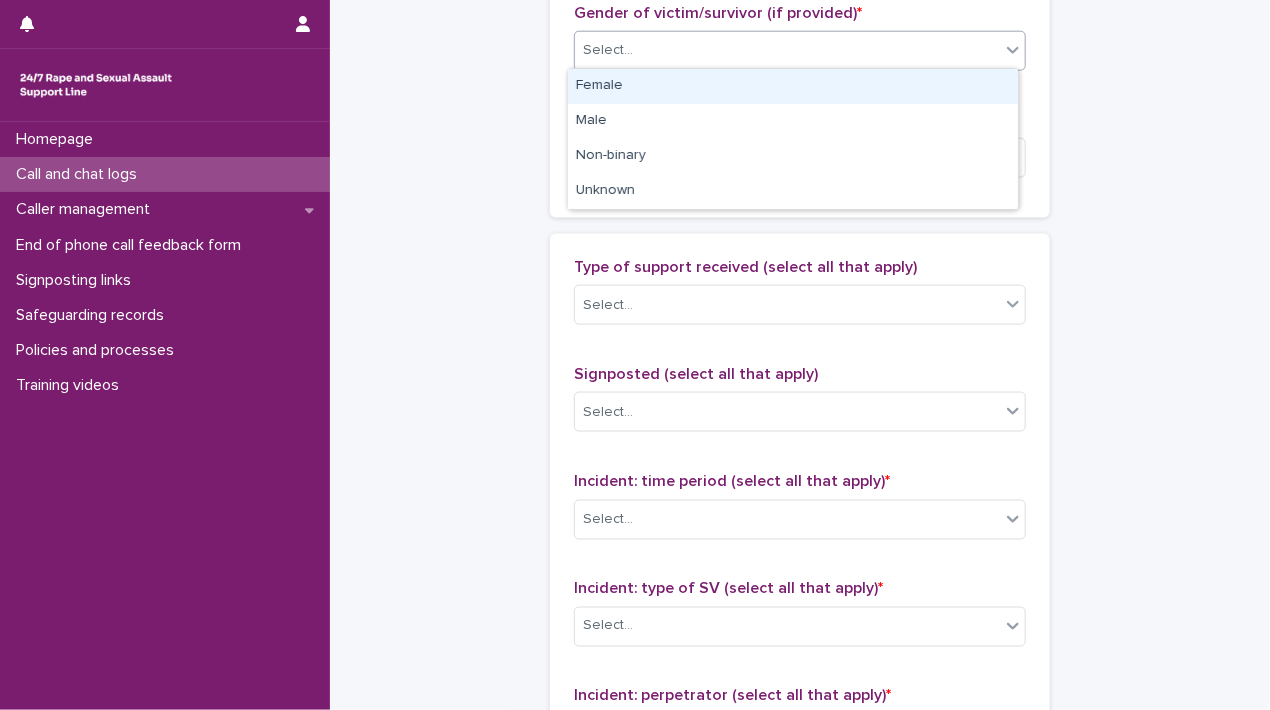 drag, startPoint x: 683, startPoint y: 47, endPoint x: 676, endPoint y: 89, distance: 42.579338 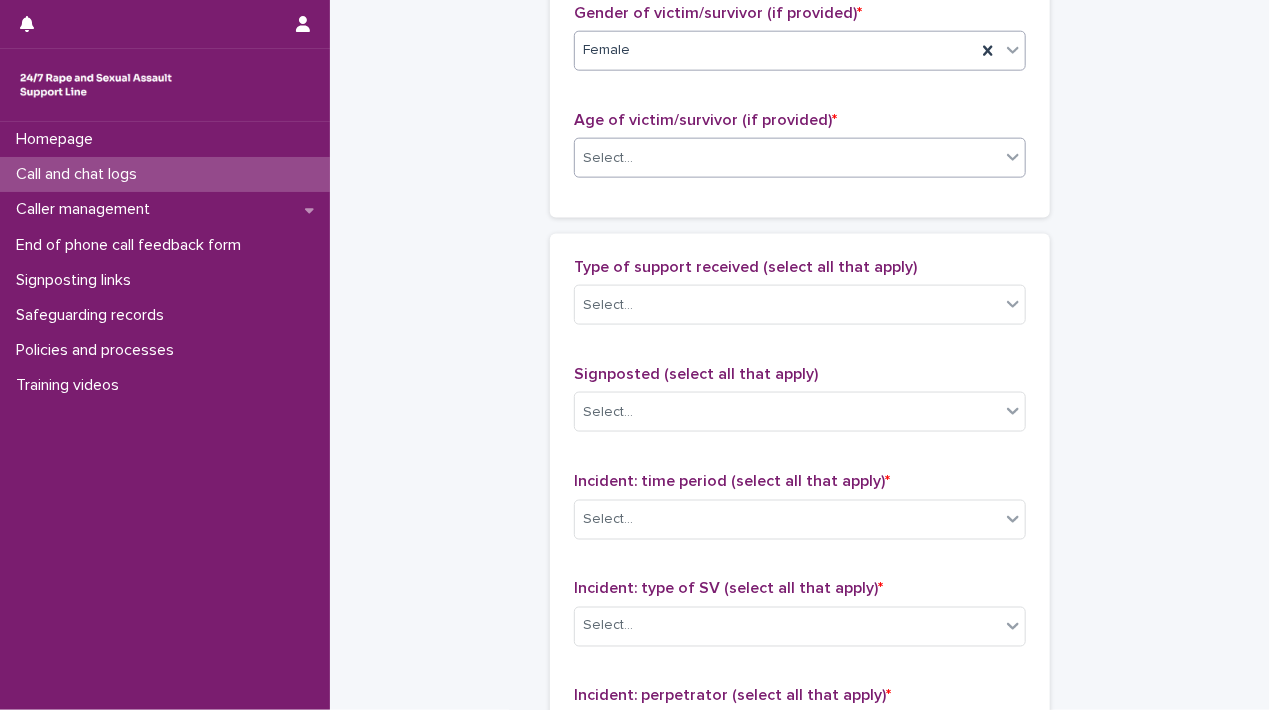 click on "Select..." at bounding box center [787, 158] 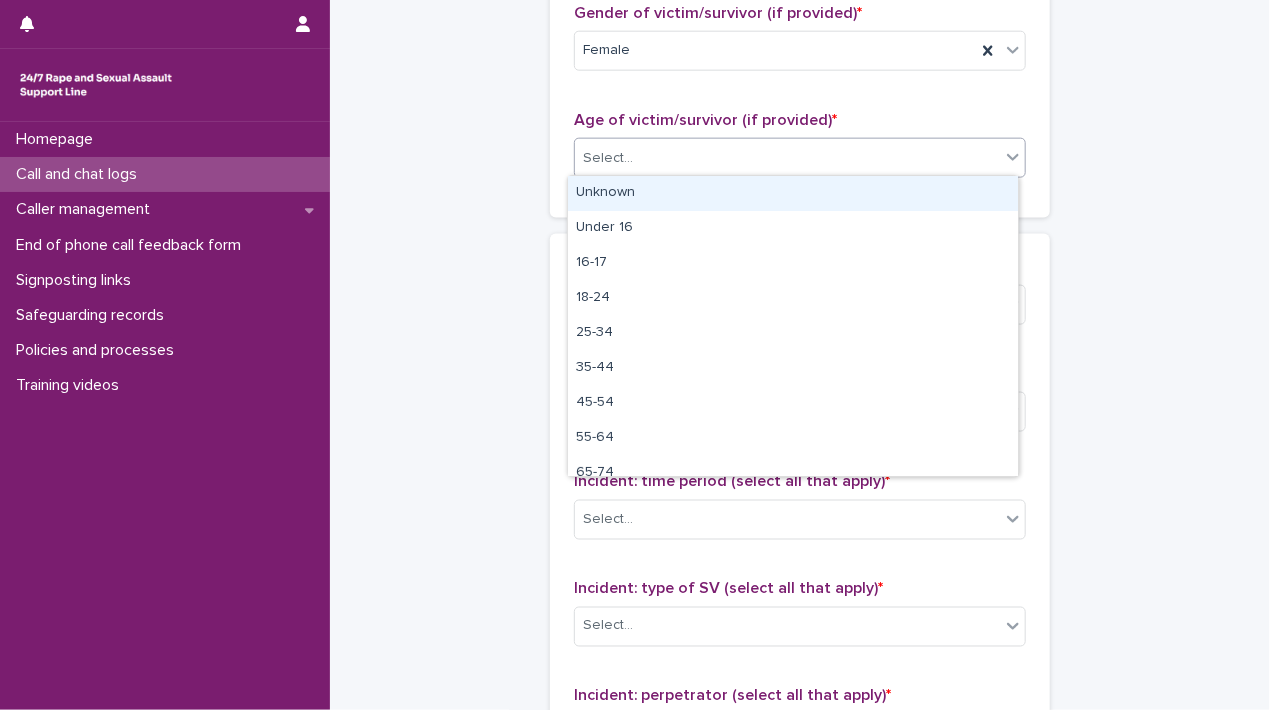 click on "Unknown" at bounding box center (793, 193) 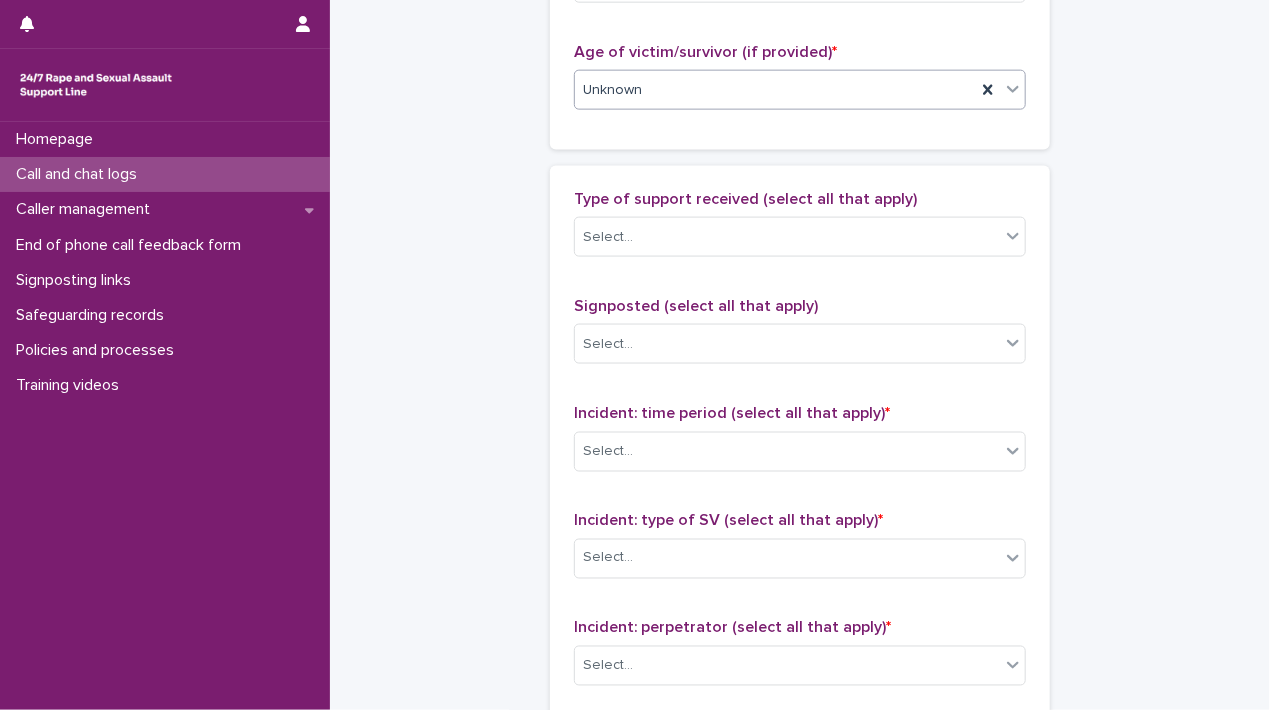 scroll, scrollTop: 1200, scrollLeft: 0, axis: vertical 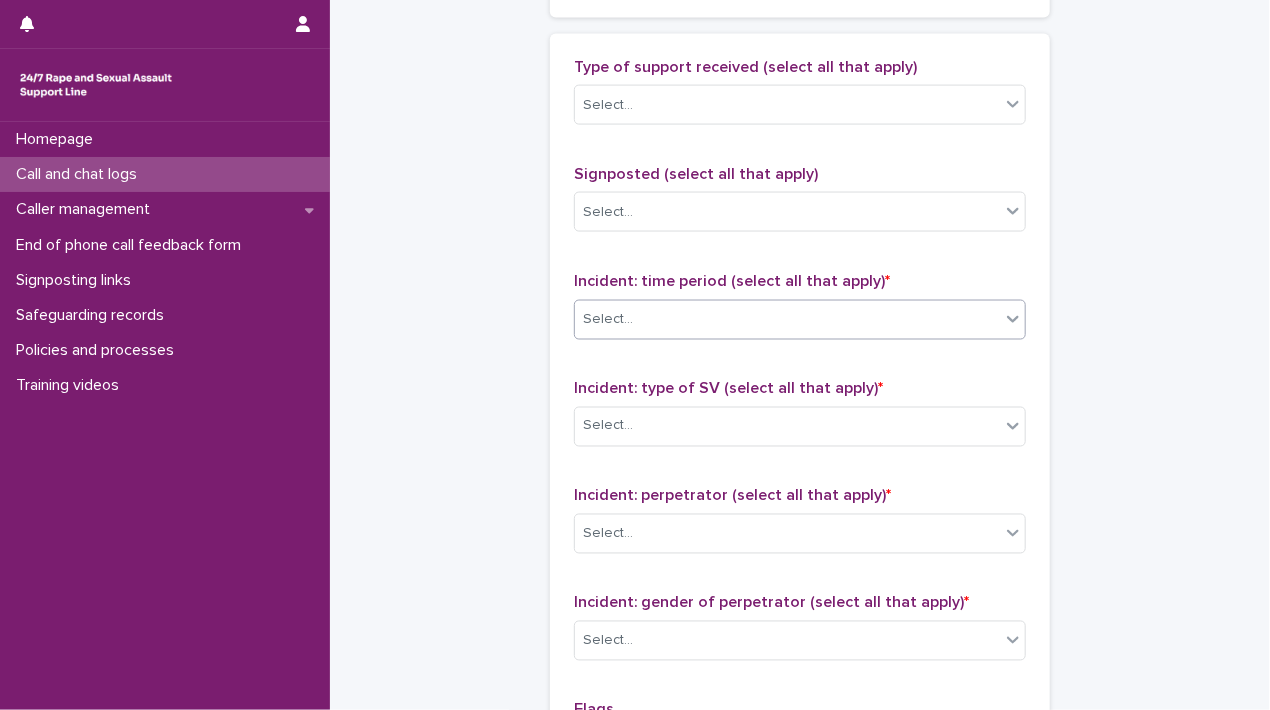click on "Select..." at bounding box center (787, 319) 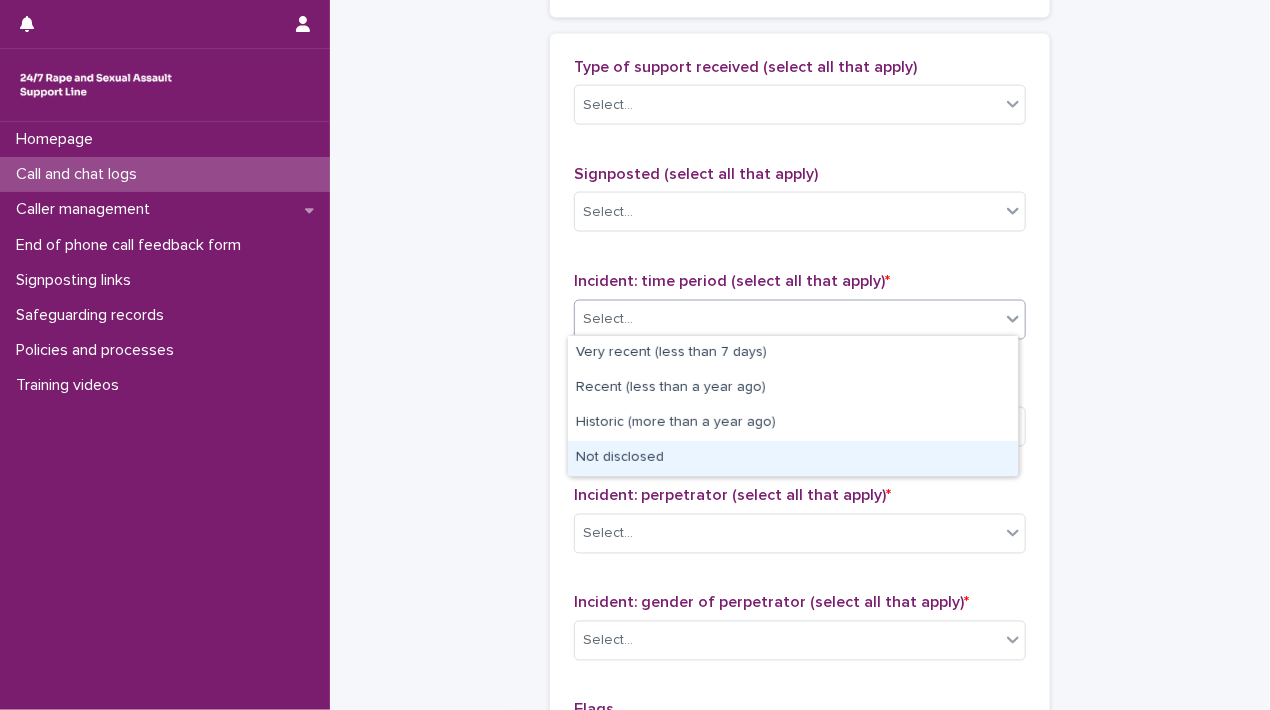 click on "Not disclosed" at bounding box center (793, 458) 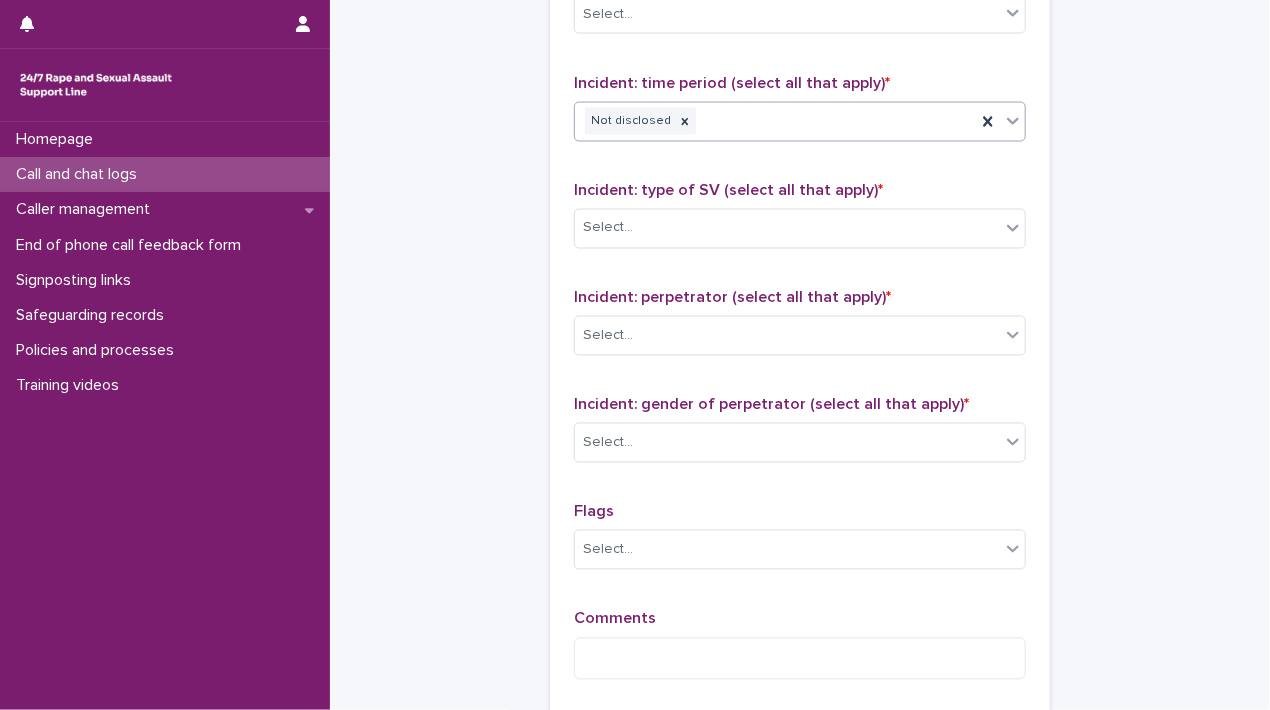 scroll, scrollTop: 1400, scrollLeft: 0, axis: vertical 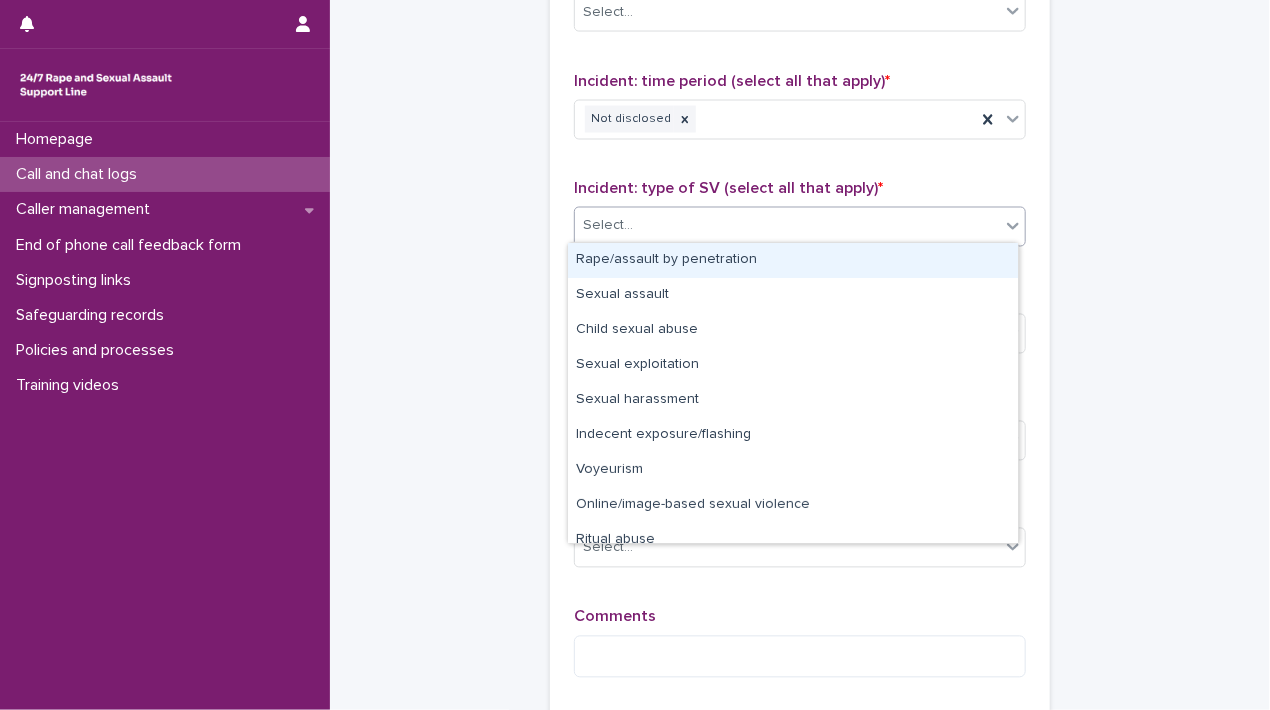 click on "Select..." at bounding box center (787, 226) 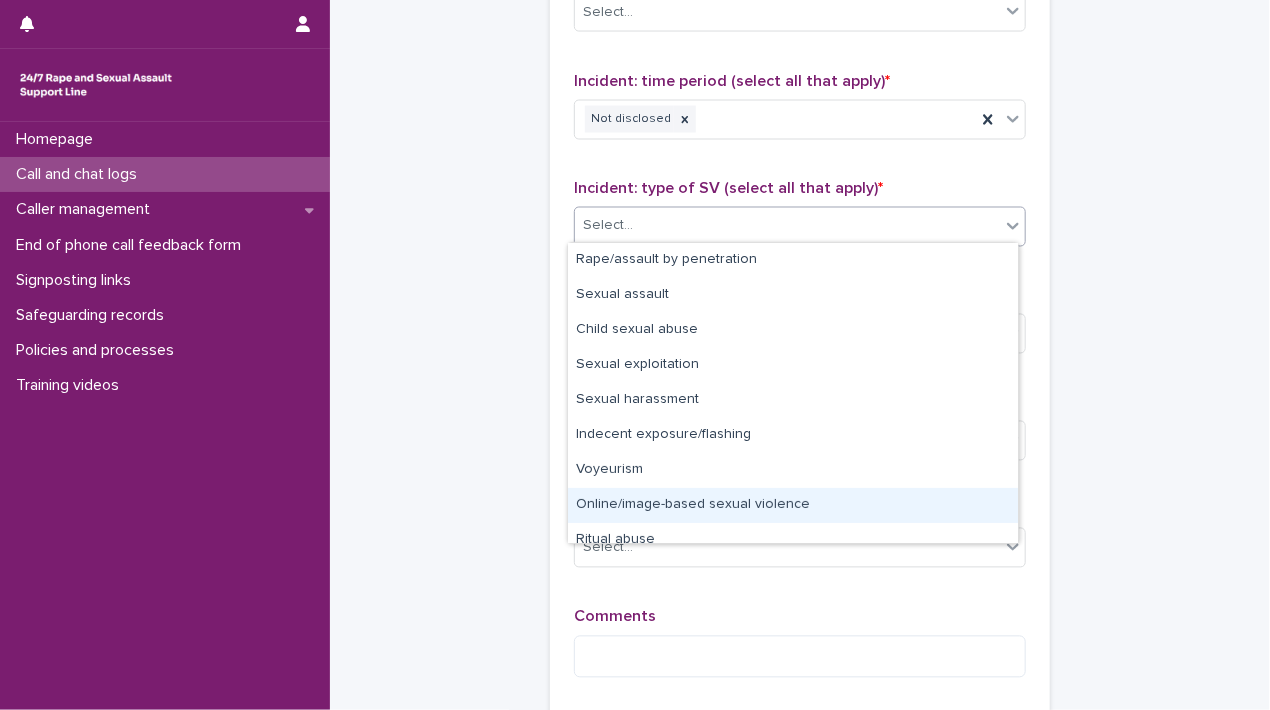 scroll, scrollTop: 50, scrollLeft: 0, axis: vertical 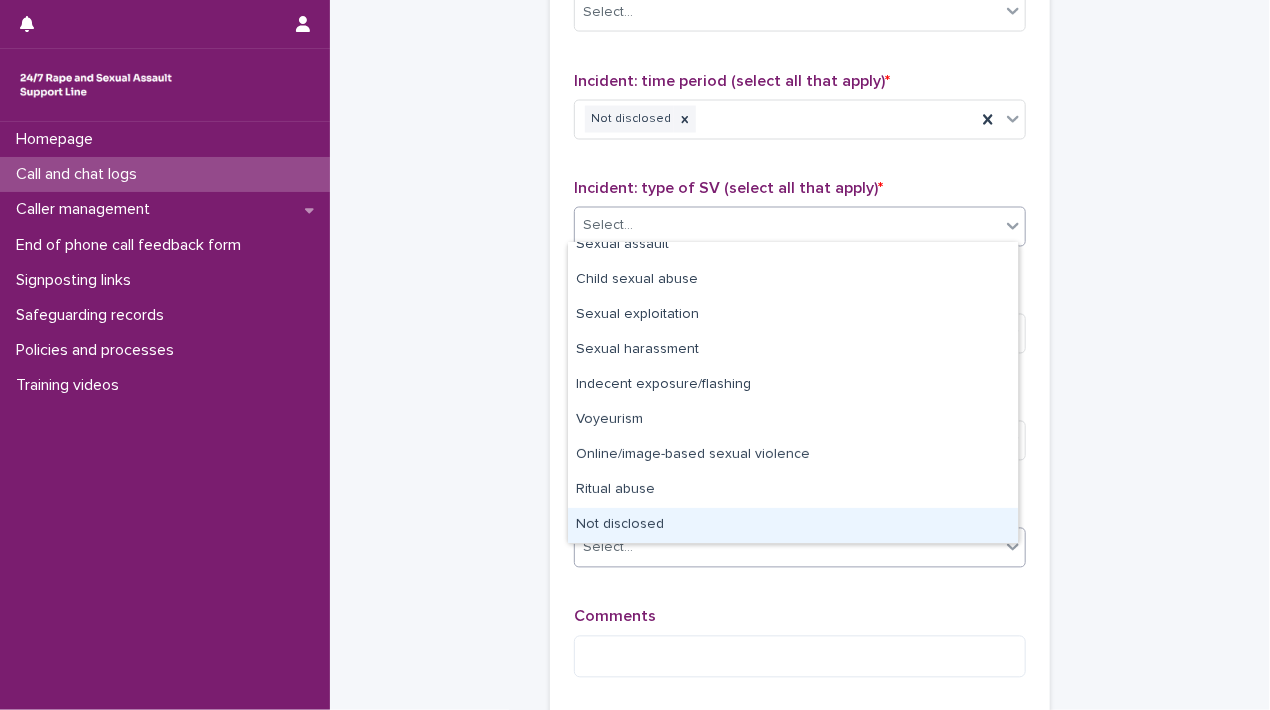 click on "Not disclosed" at bounding box center [793, 525] 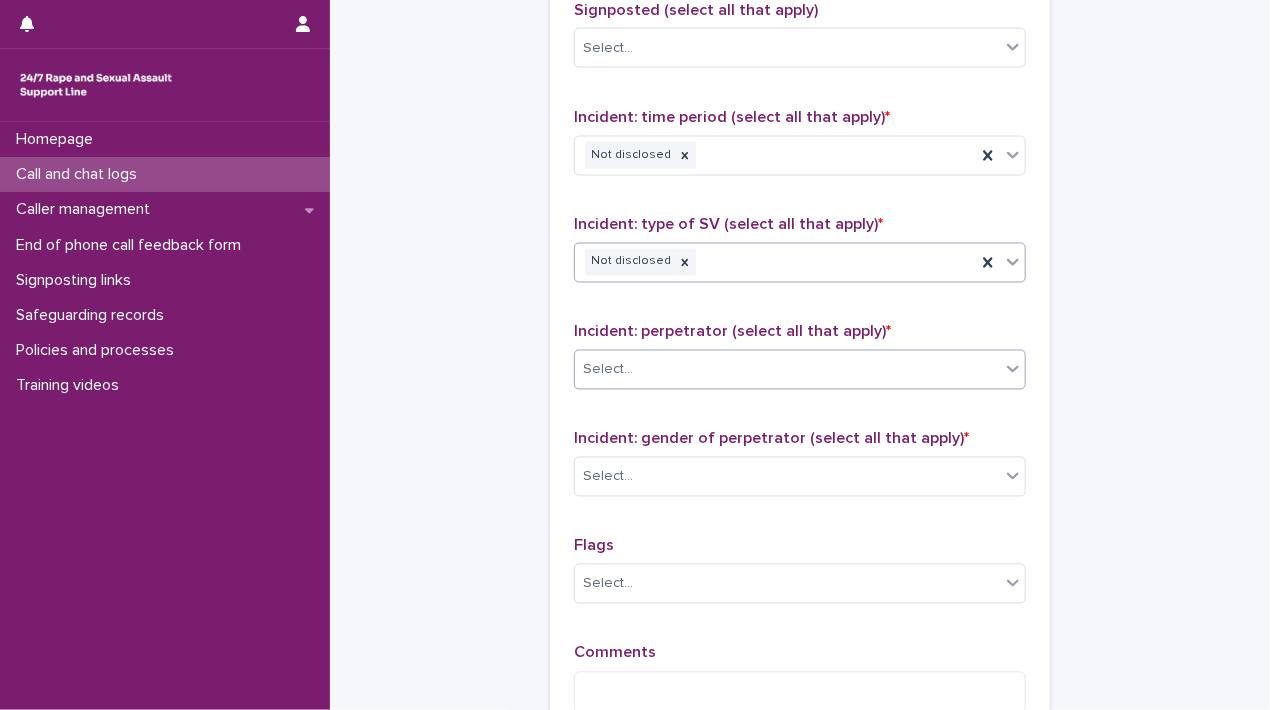 scroll, scrollTop: 1500, scrollLeft: 0, axis: vertical 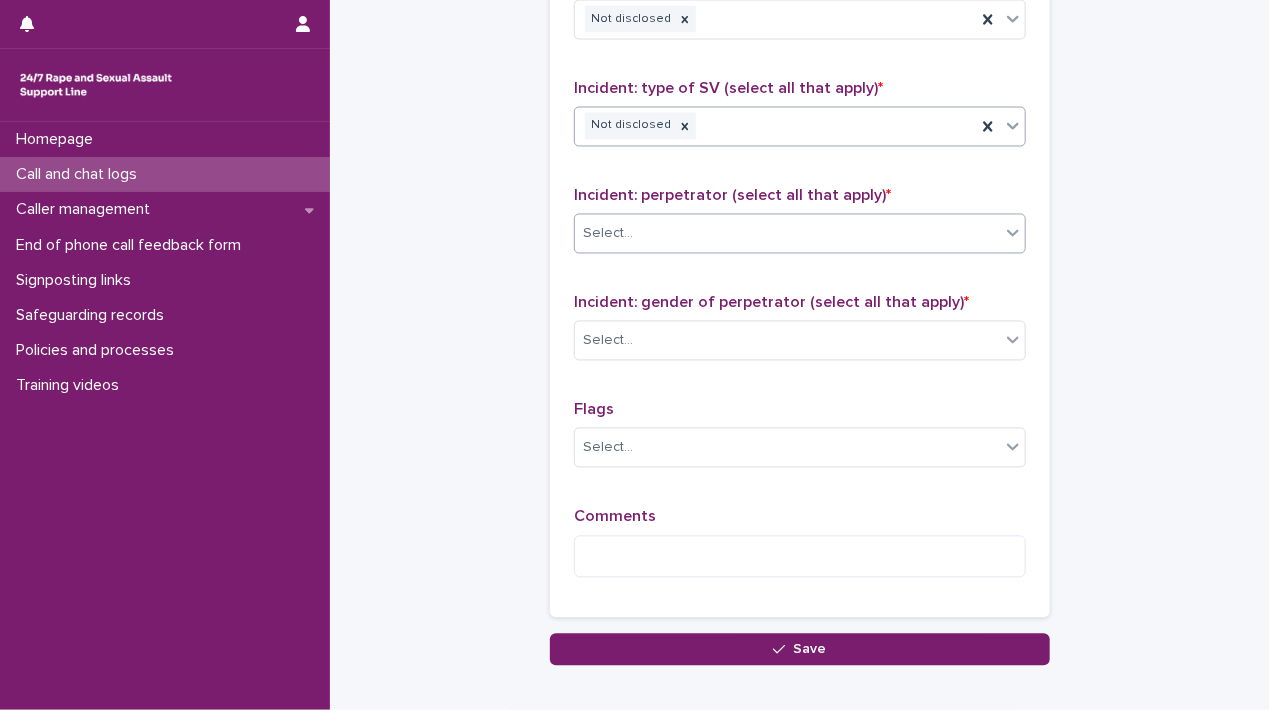 click on "Select..." at bounding box center (787, 234) 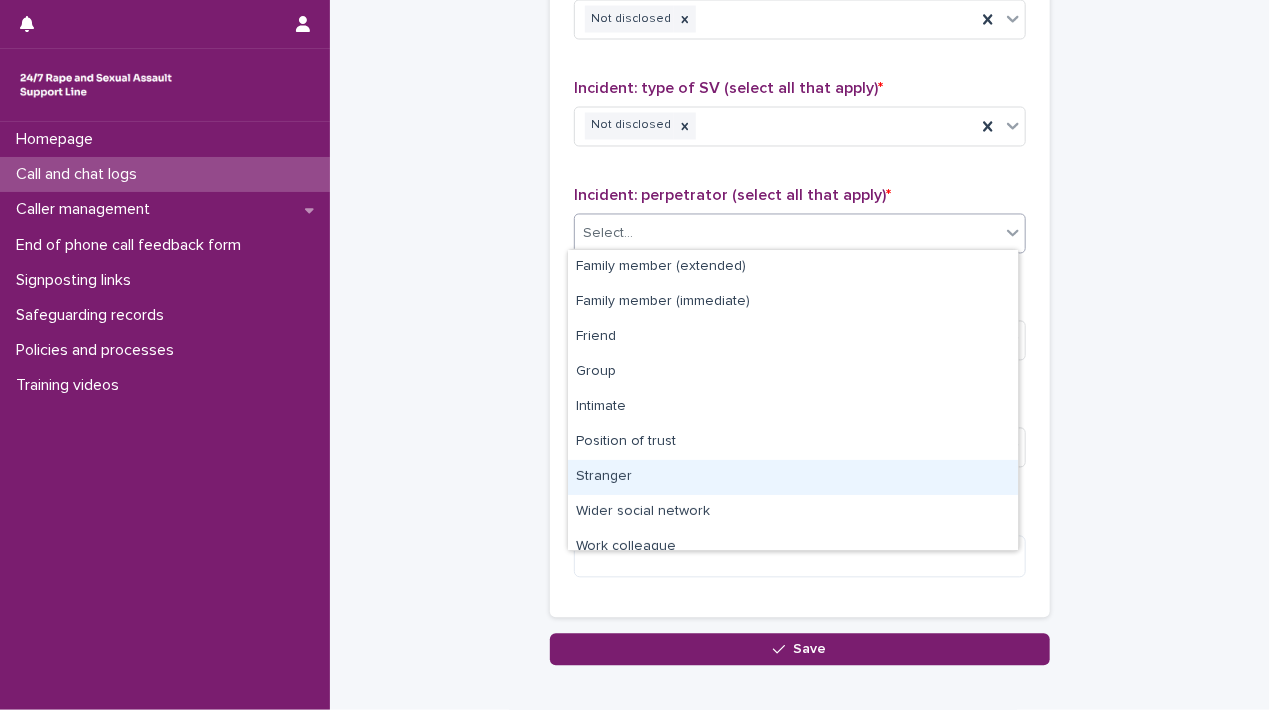 scroll, scrollTop: 84, scrollLeft: 0, axis: vertical 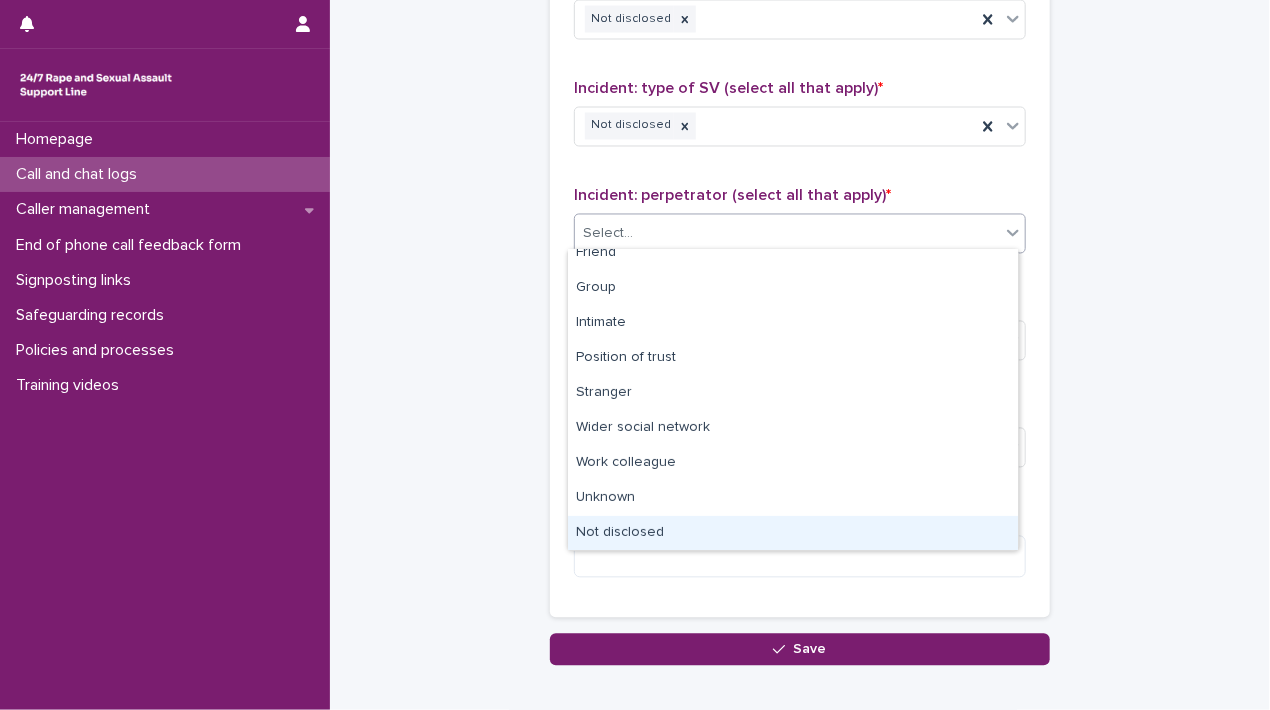 click on "Not disclosed" at bounding box center [793, 533] 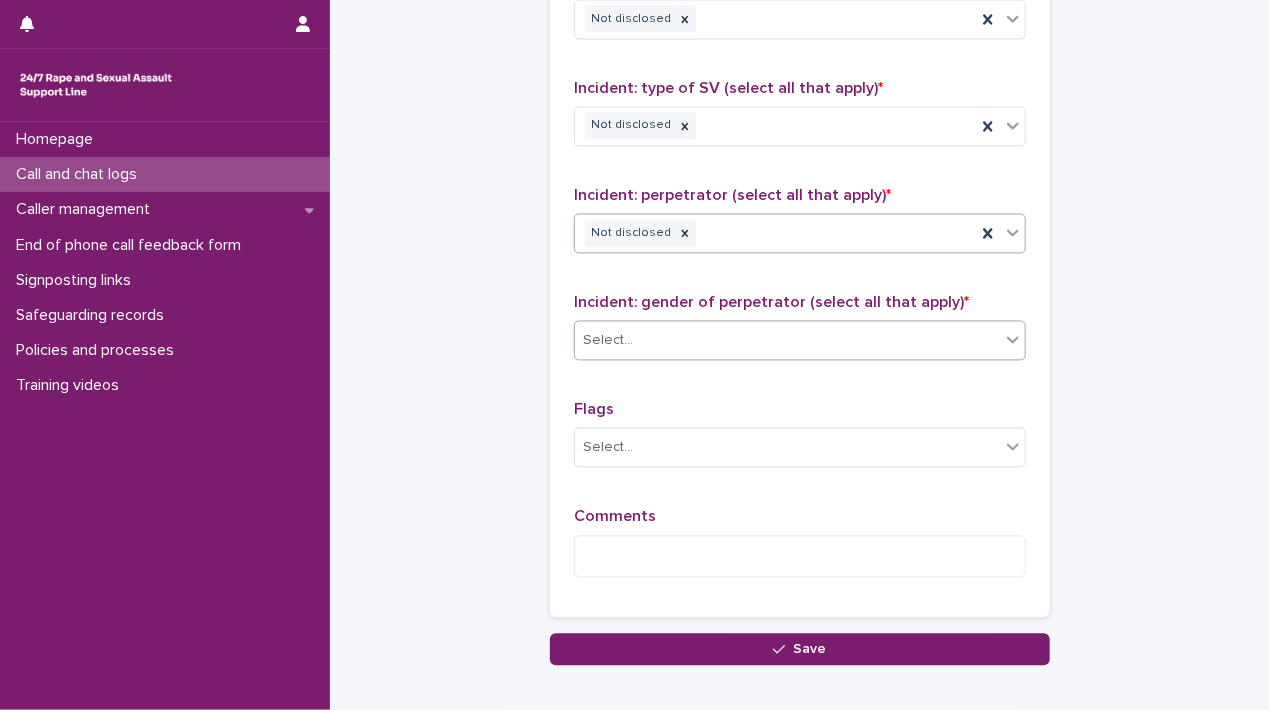 click on "Select..." at bounding box center (787, 341) 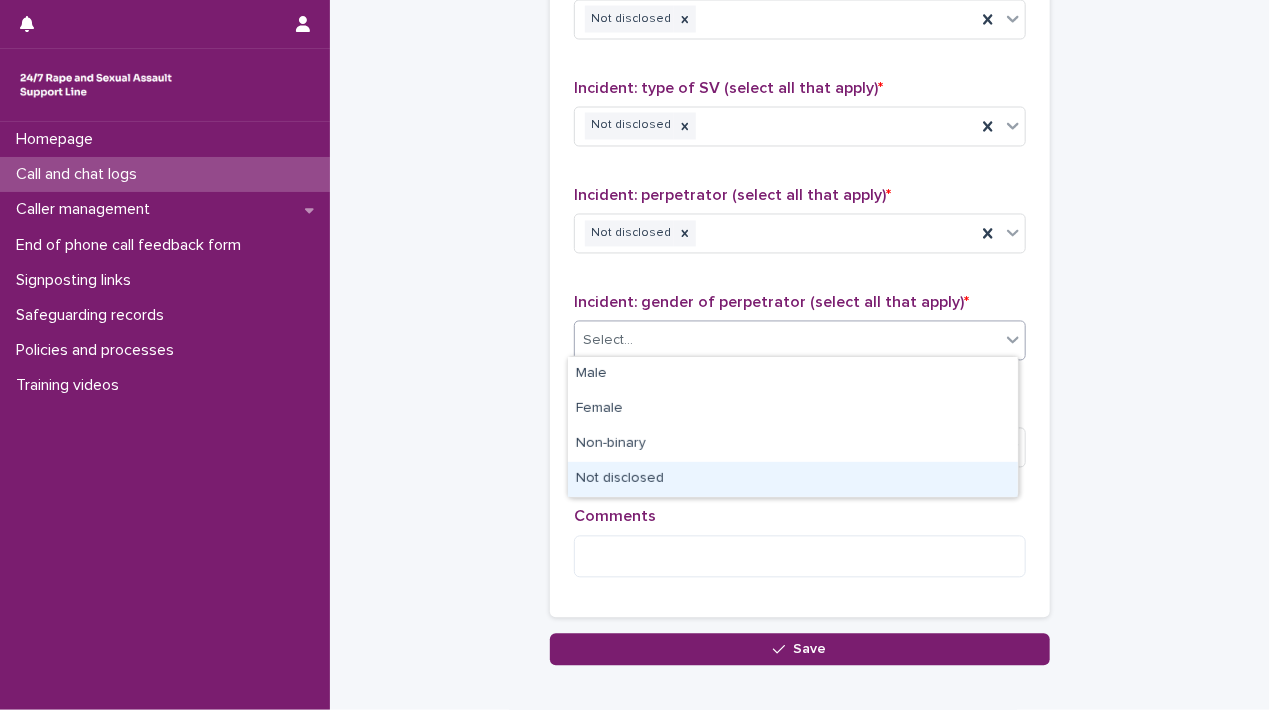 click on "Not disclosed" at bounding box center (793, 479) 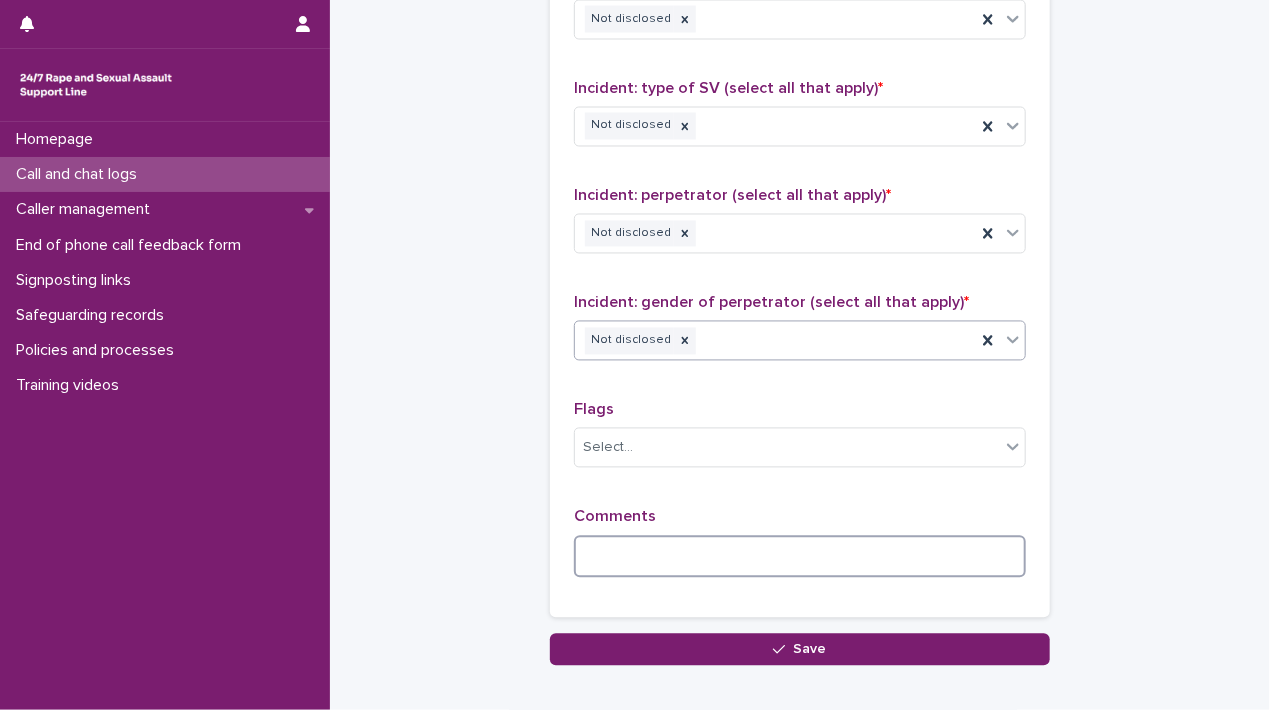 click at bounding box center (800, 557) 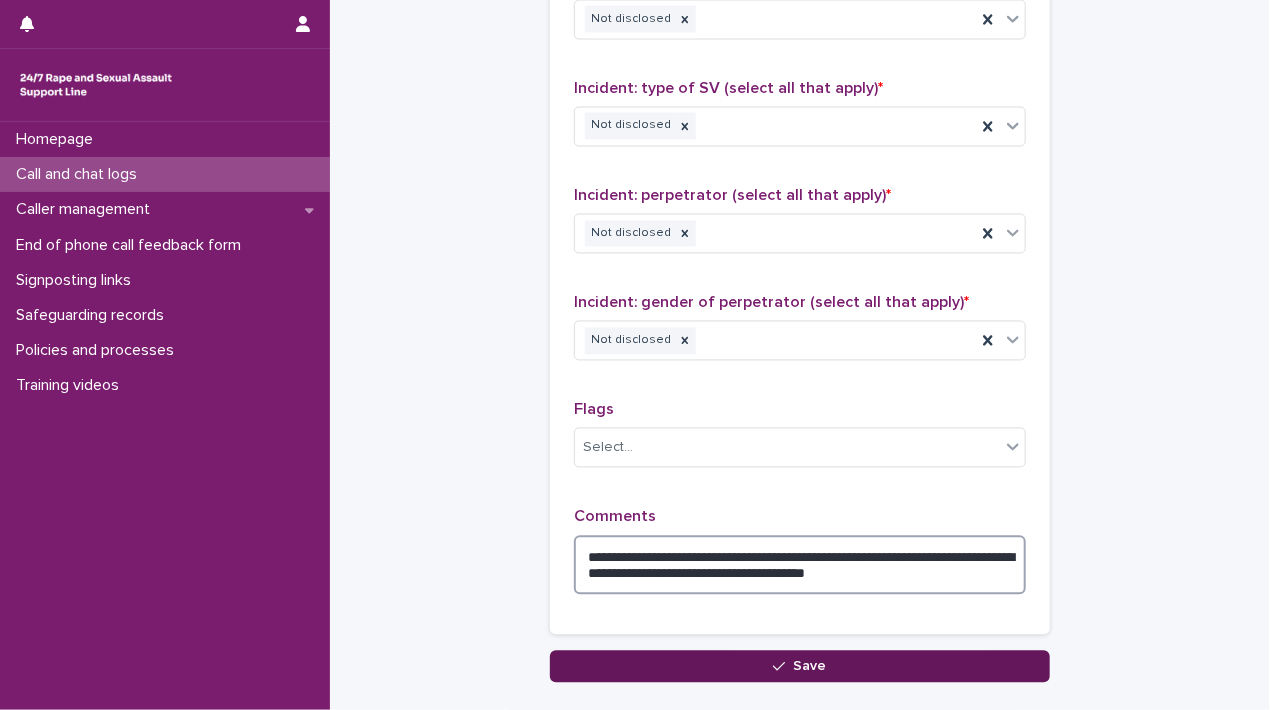type on "**********" 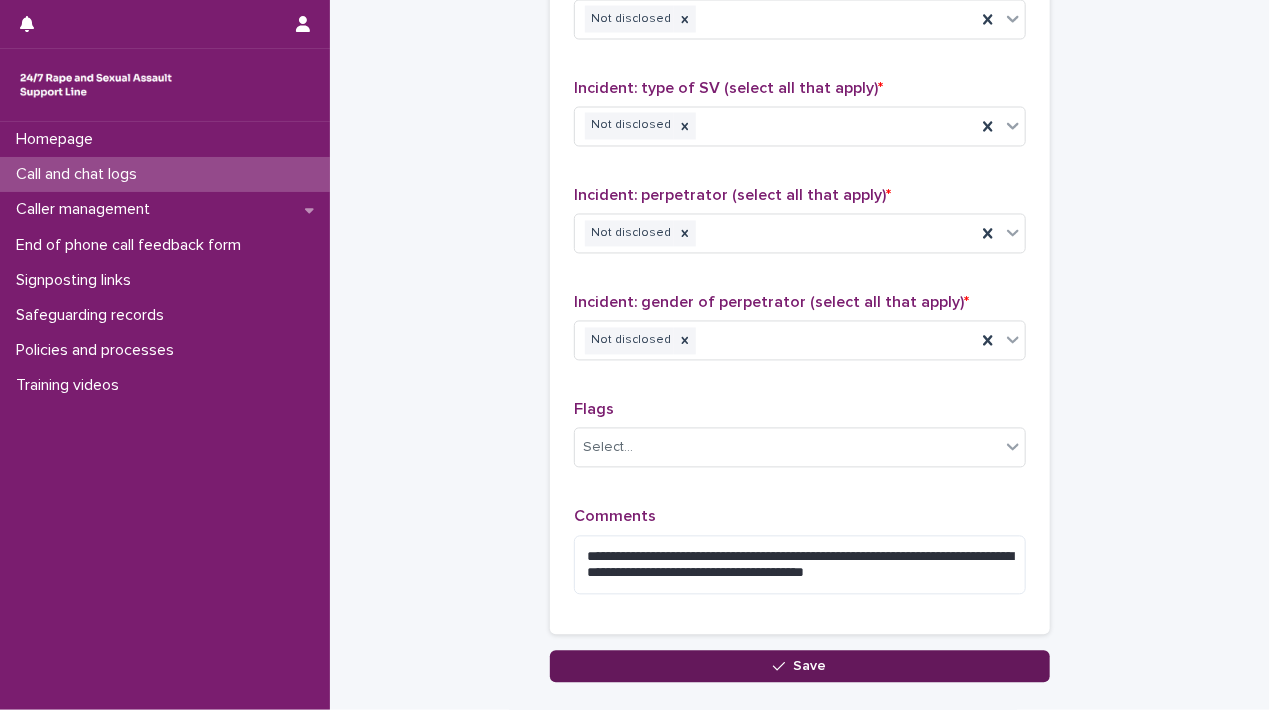 click on "Save" at bounding box center [800, 667] 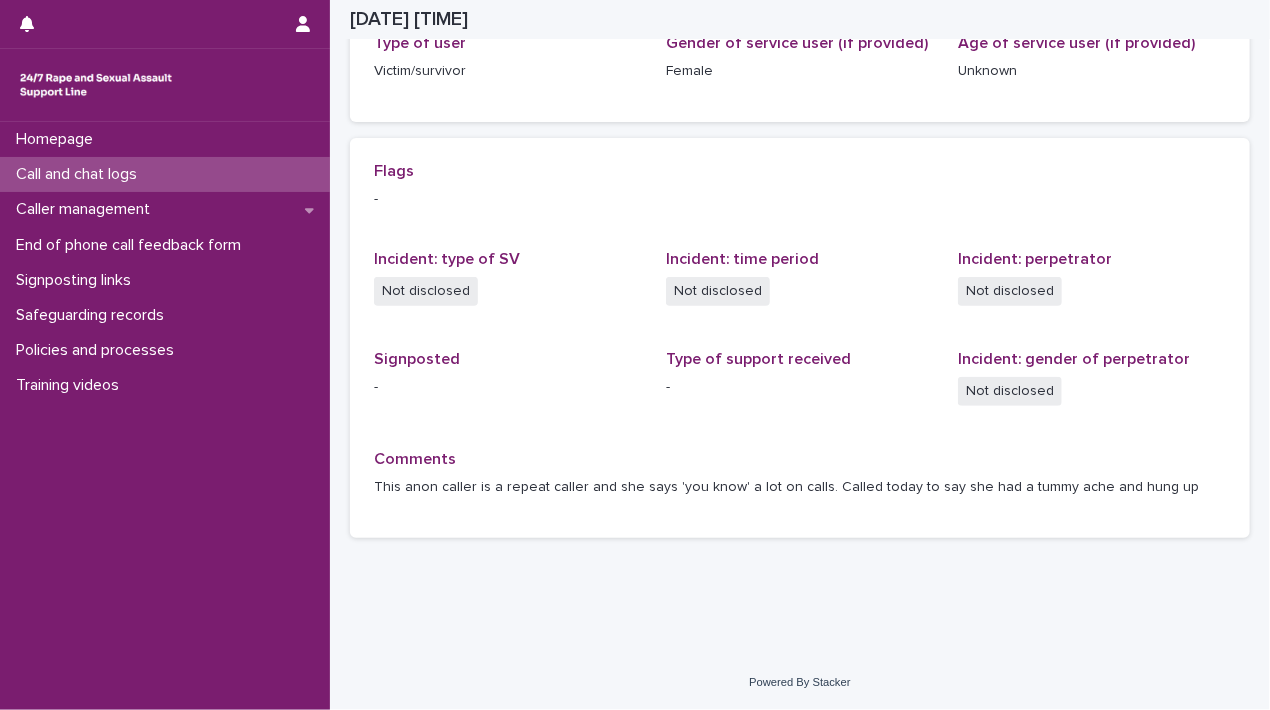 scroll, scrollTop: 352, scrollLeft: 0, axis: vertical 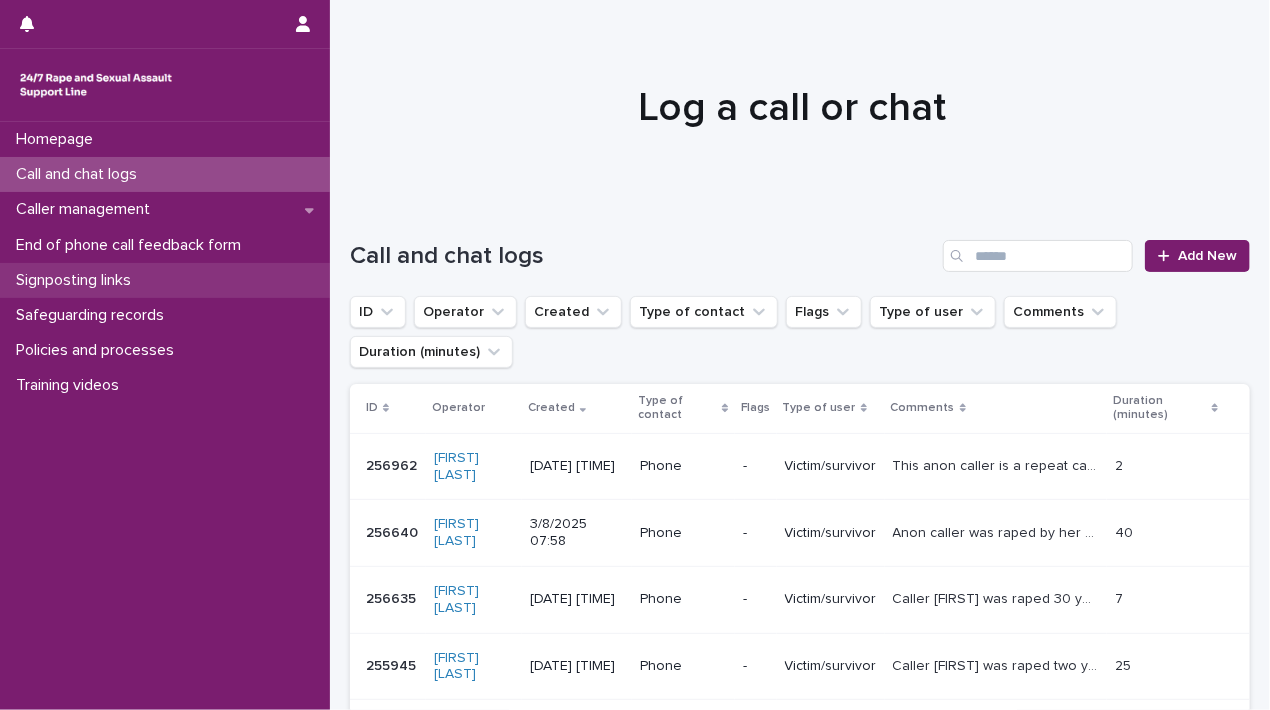 click on "Signposting links" at bounding box center (77, 280) 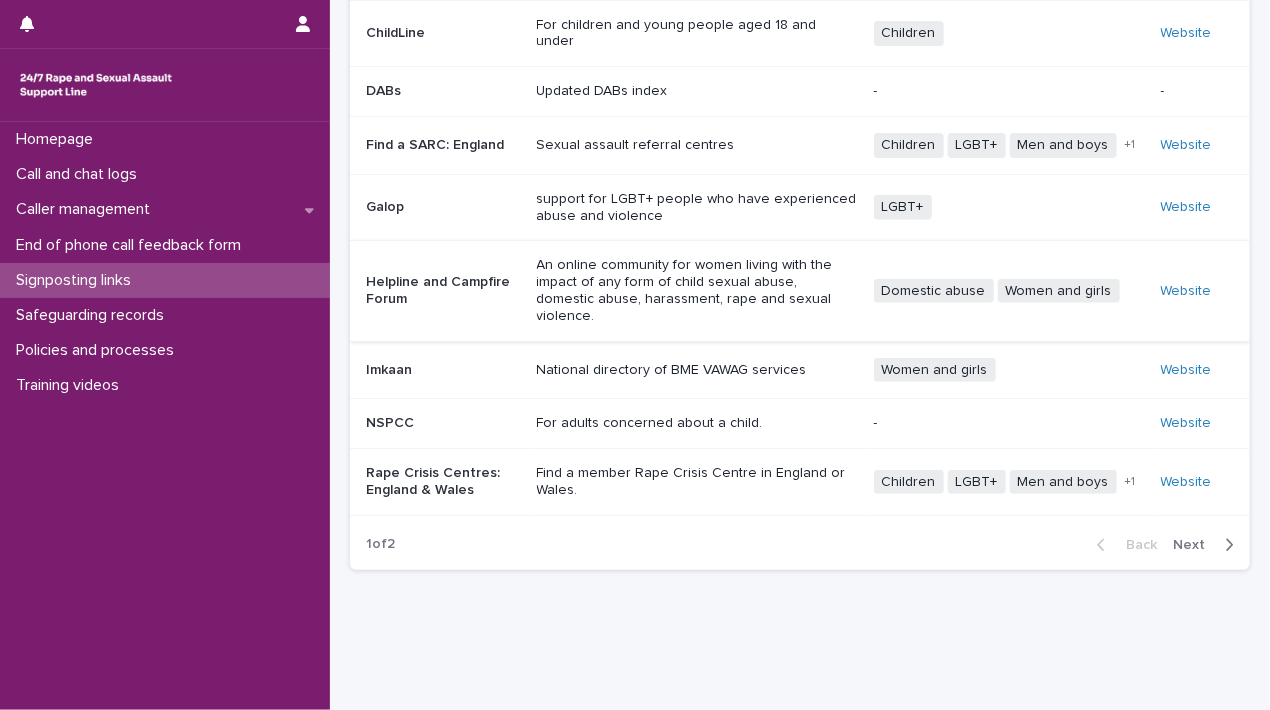 scroll, scrollTop: 316, scrollLeft: 0, axis: vertical 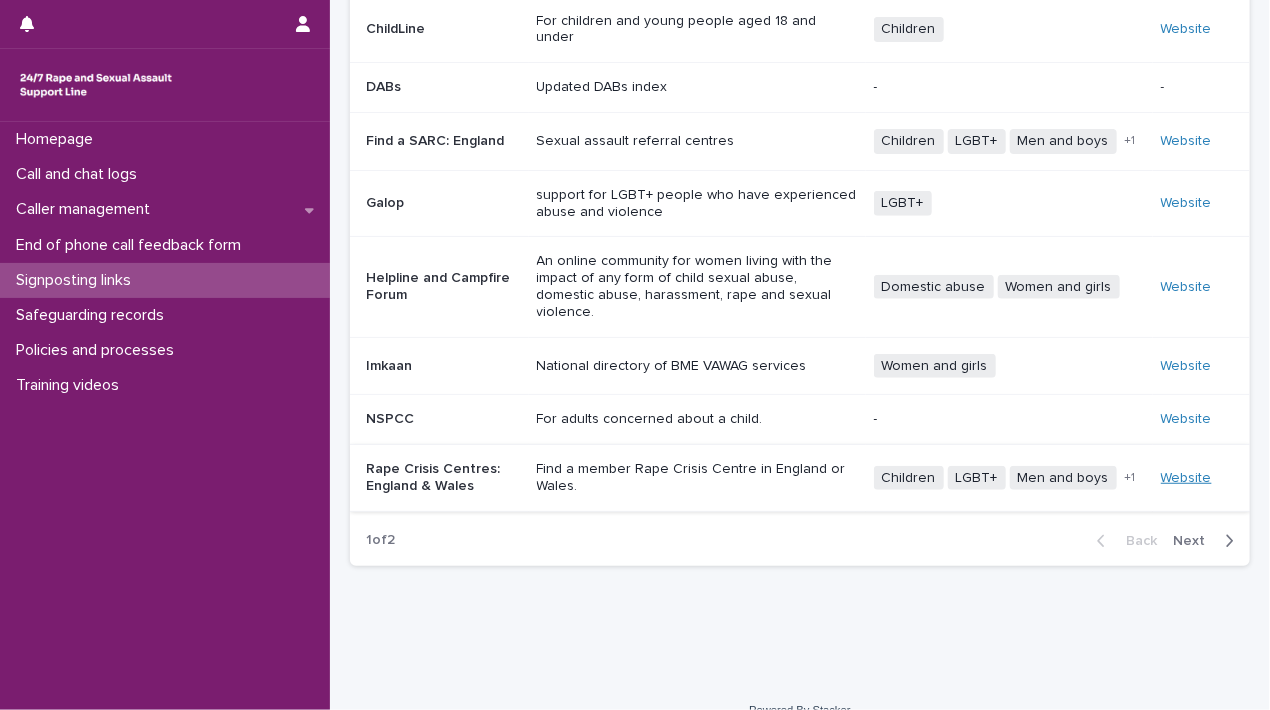 click on "Website" at bounding box center (1186, 478) 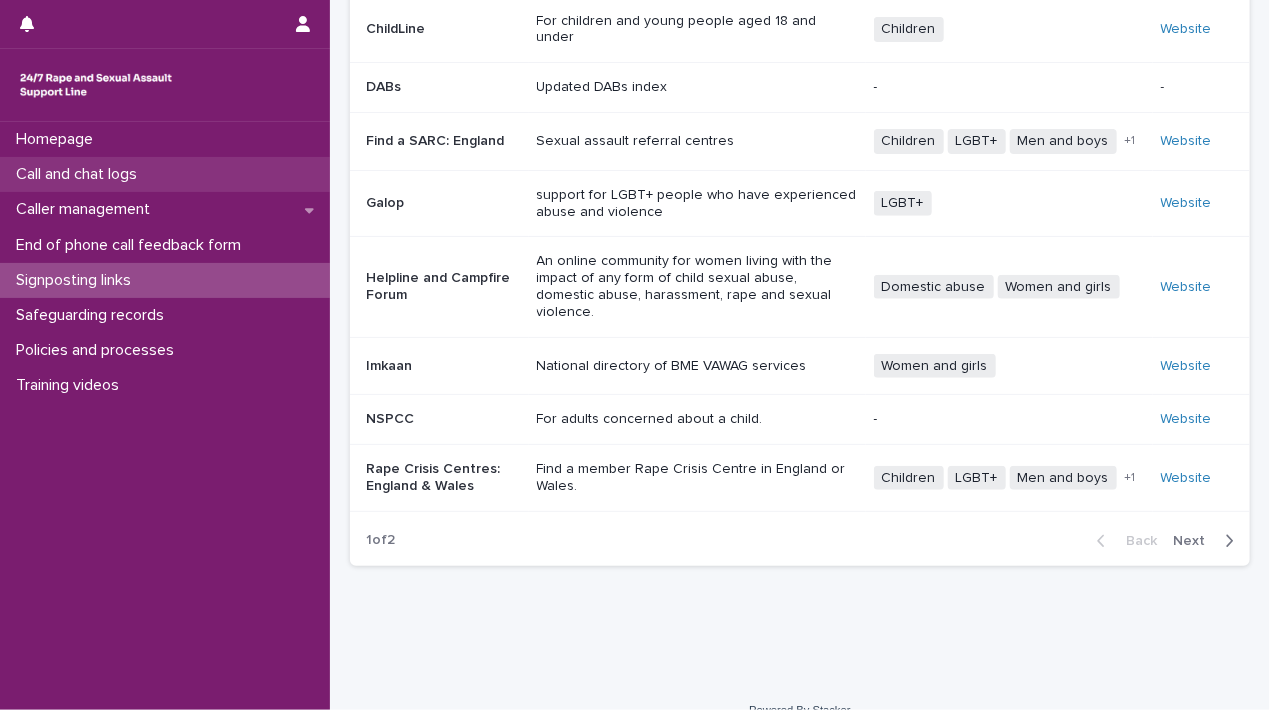 click on "Call and chat logs" at bounding box center (80, 174) 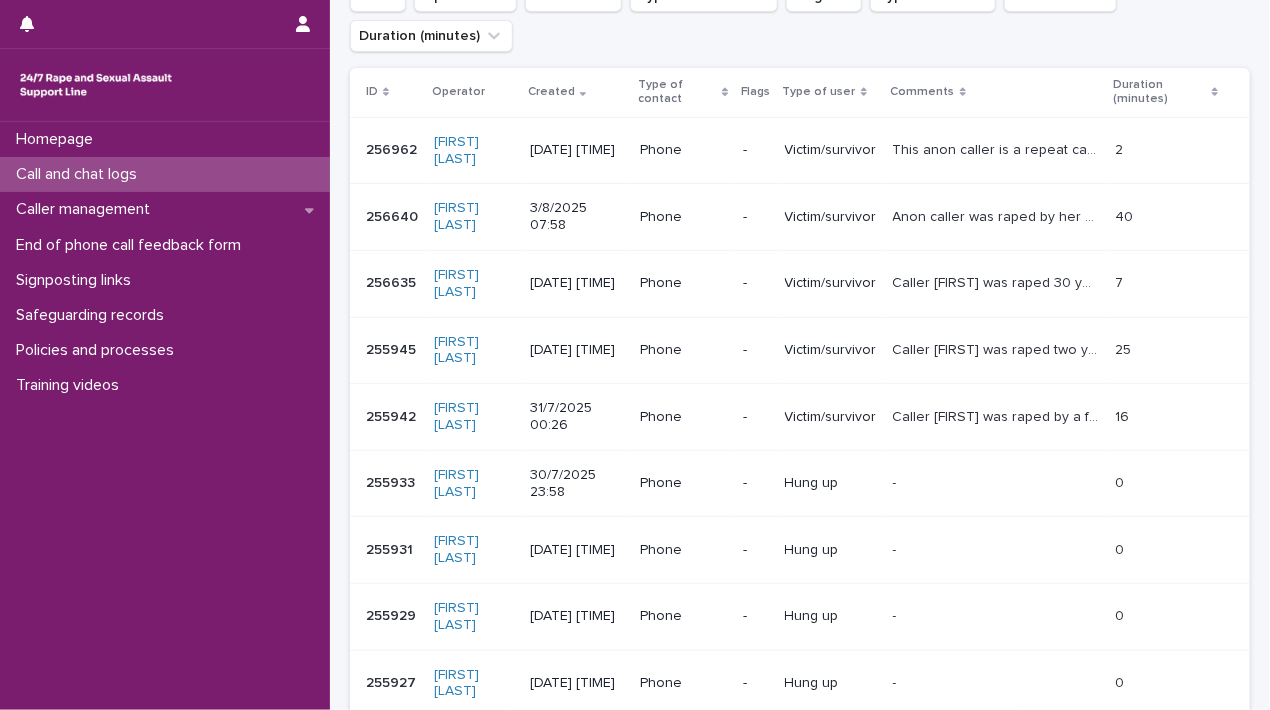 scroll, scrollTop: 0, scrollLeft: 0, axis: both 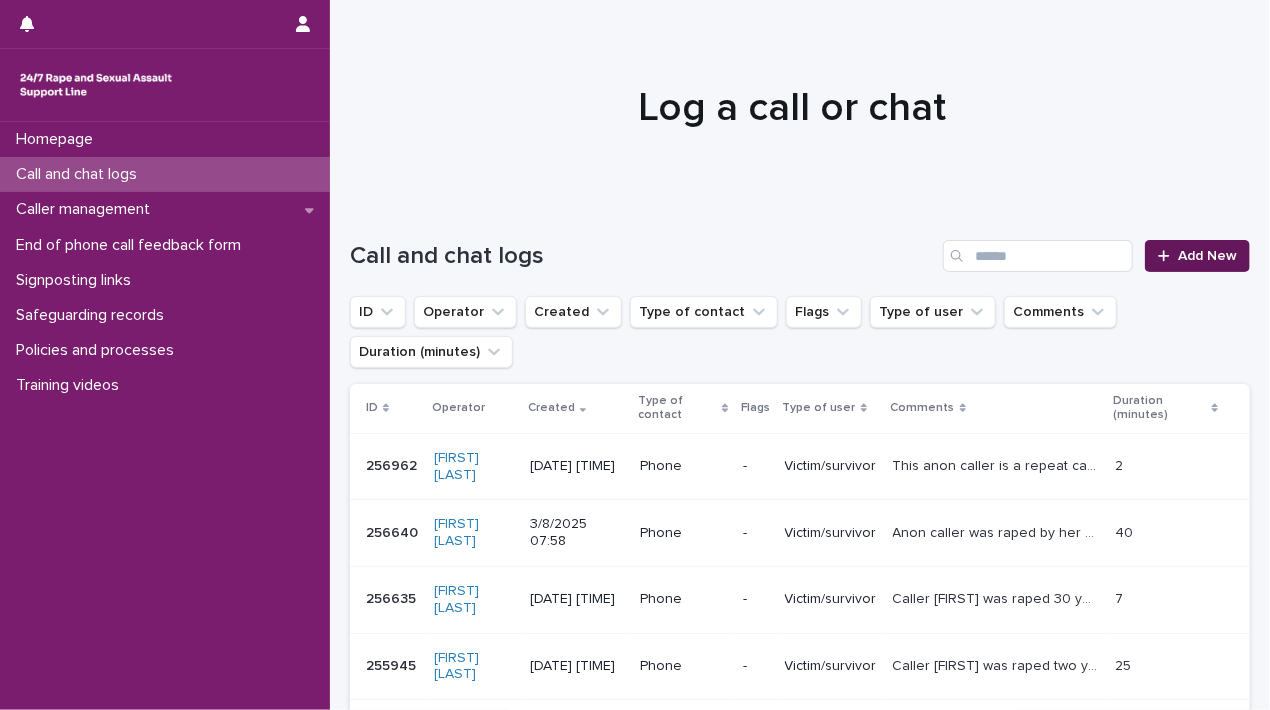 click on "Add New" at bounding box center [1207, 256] 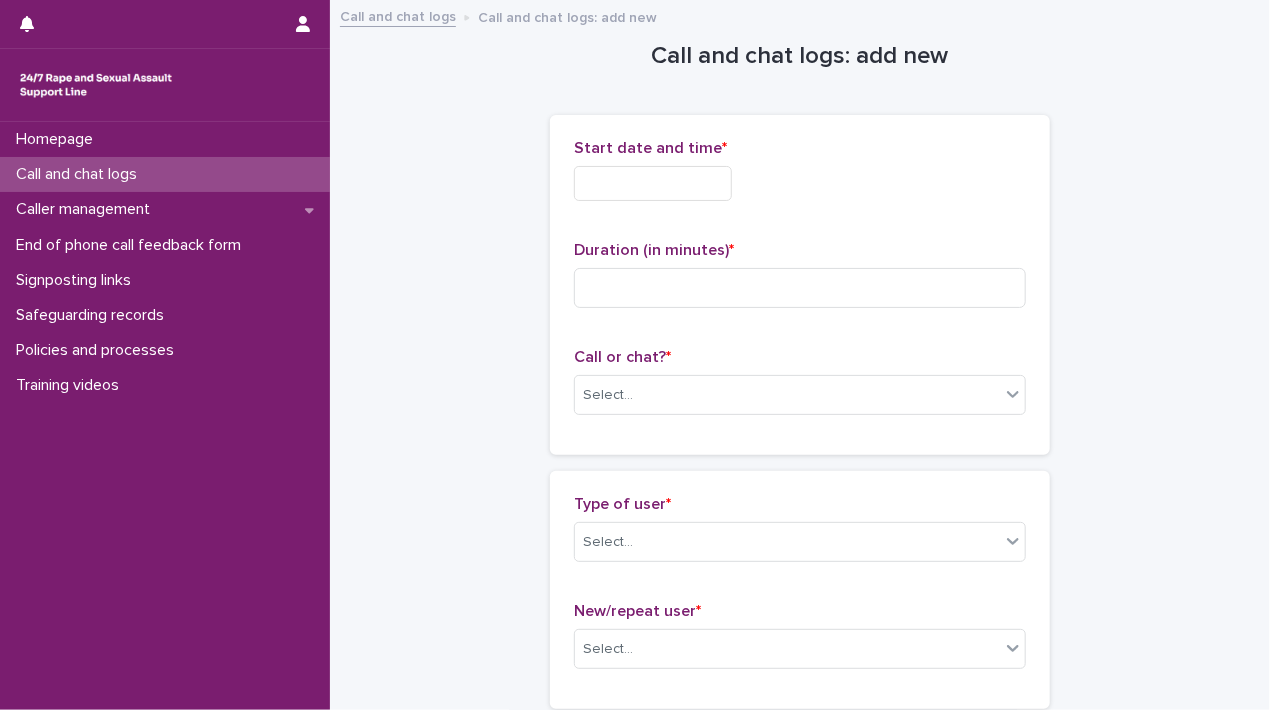 click at bounding box center (653, 183) 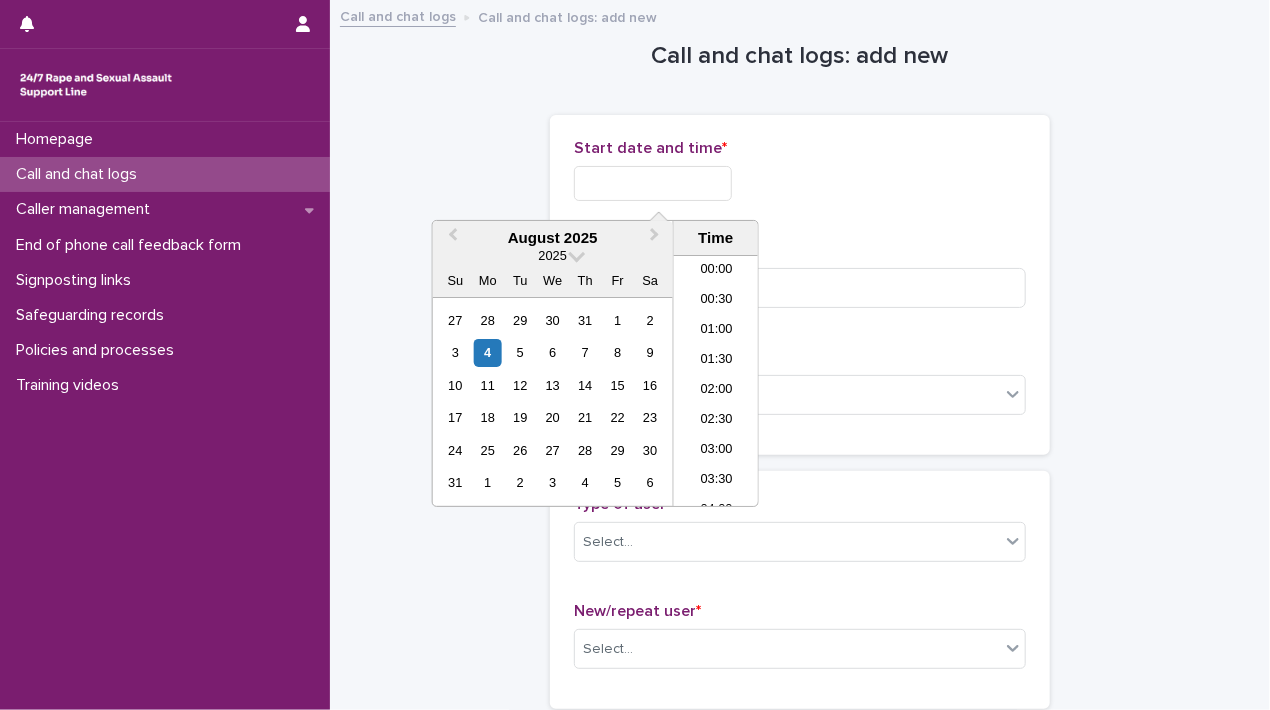 scroll, scrollTop: 1180, scrollLeft: 0, axis: vertical 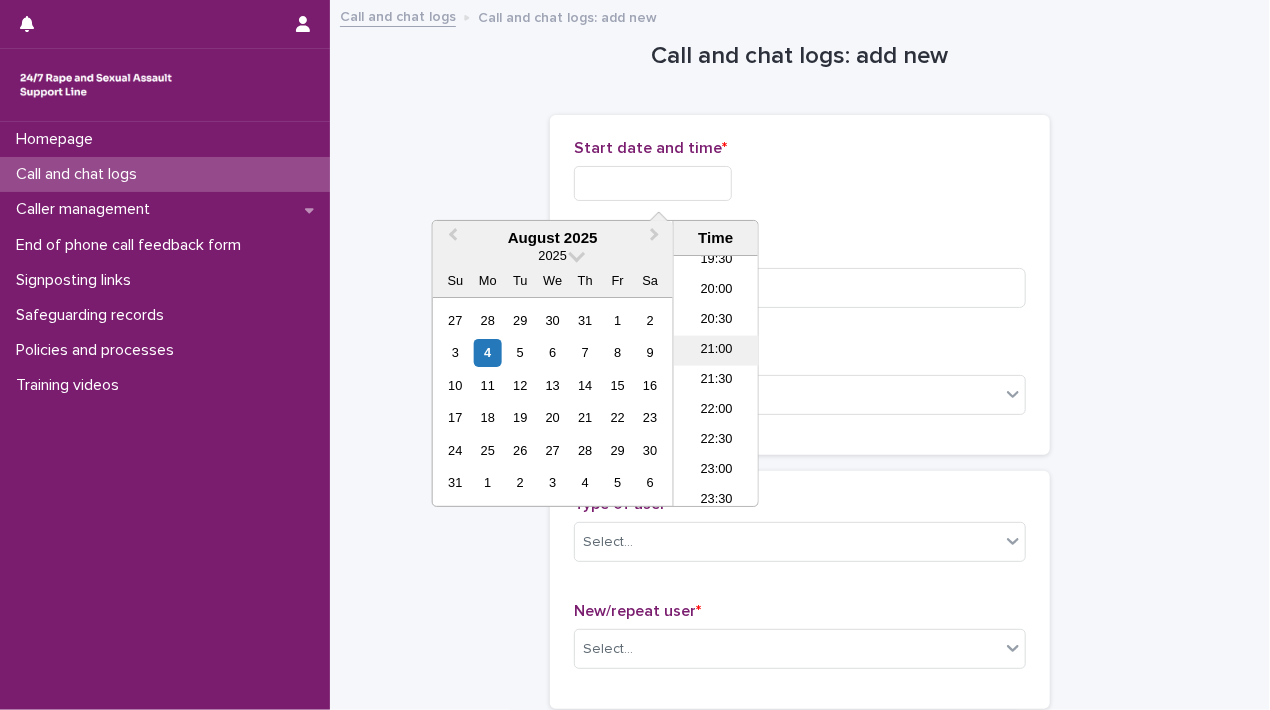 click on "21:00" at bounding box center (716, 351) 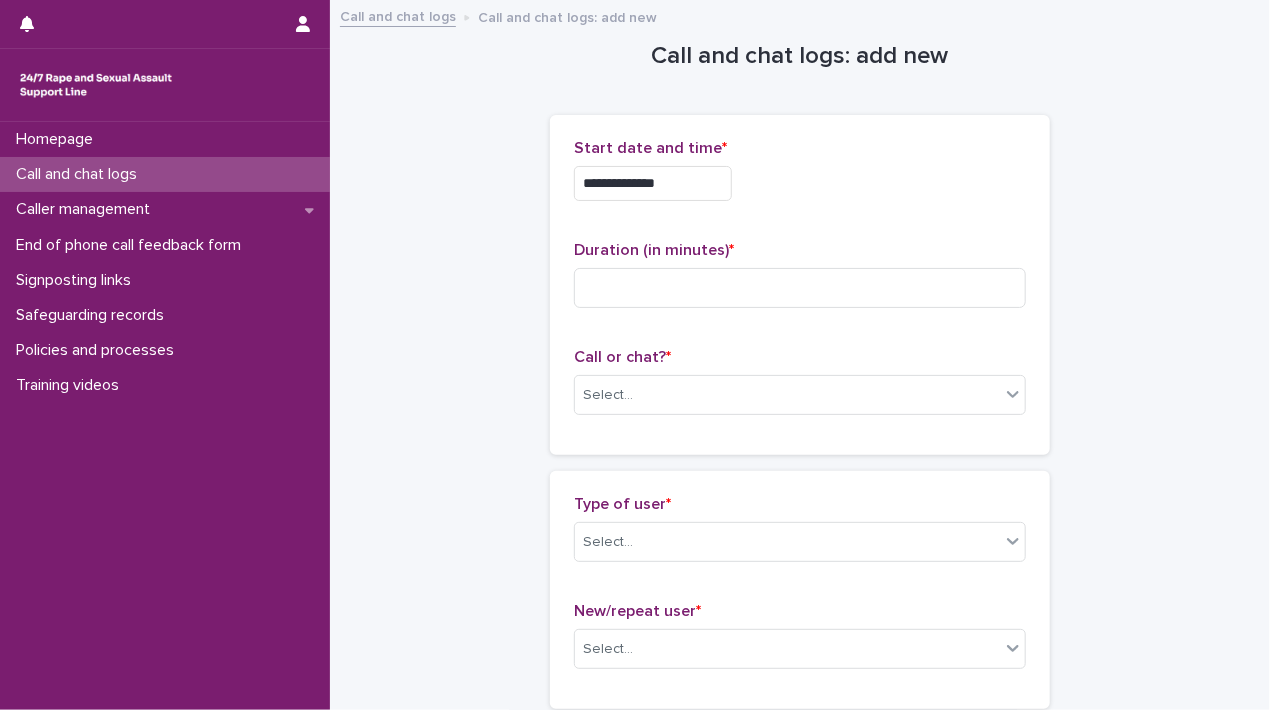click on "**********" at bounding box center (800, 178) 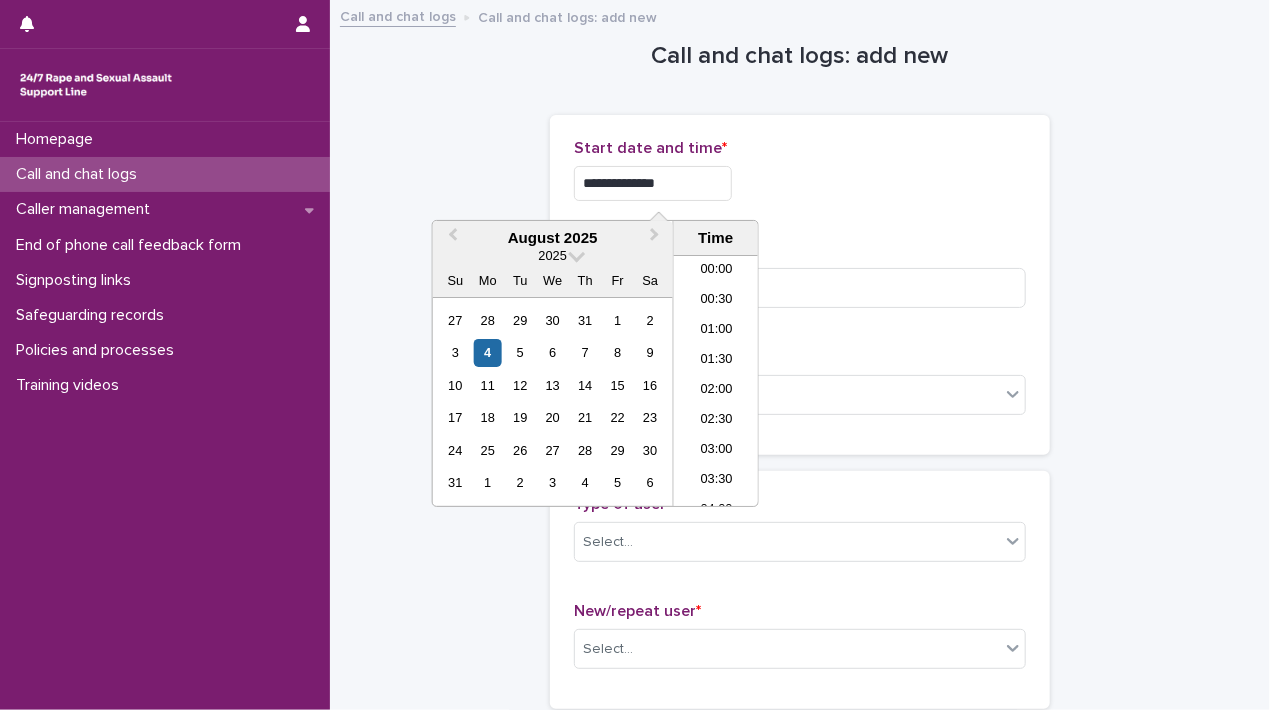 scroll, scrollTop: 1150, scrollLeft: 0, axis: vertical 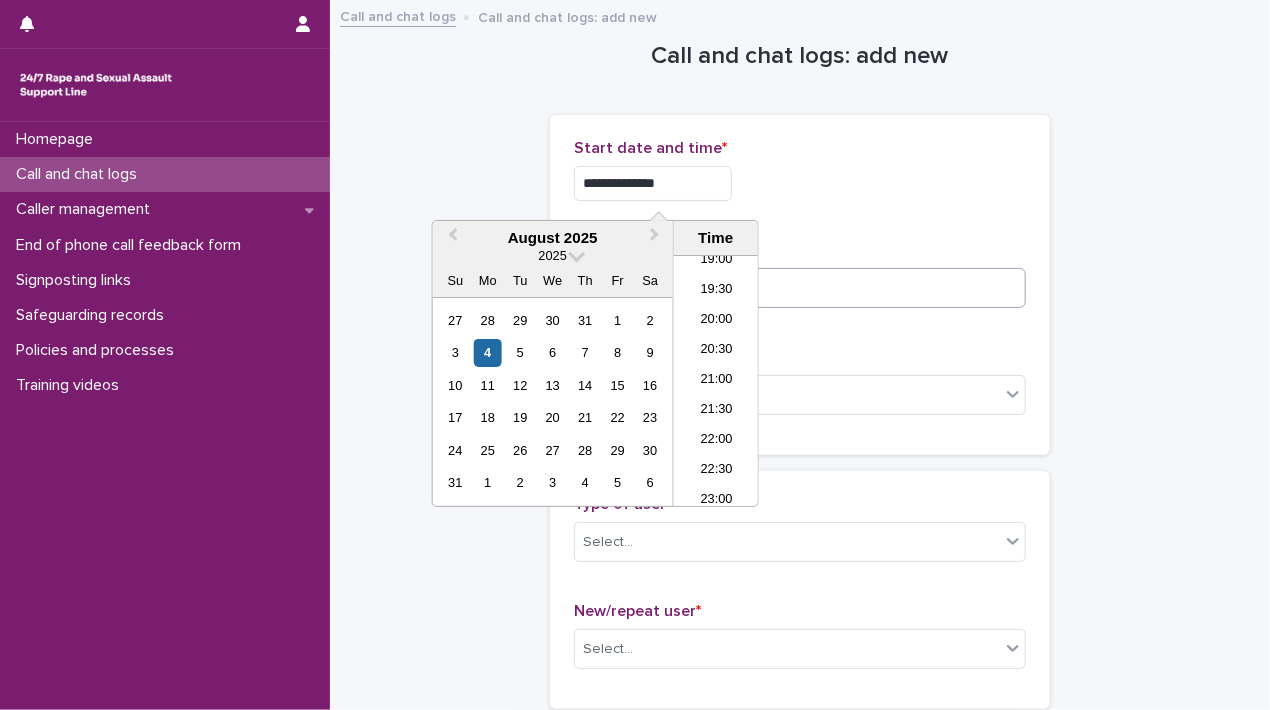 type on "**********" 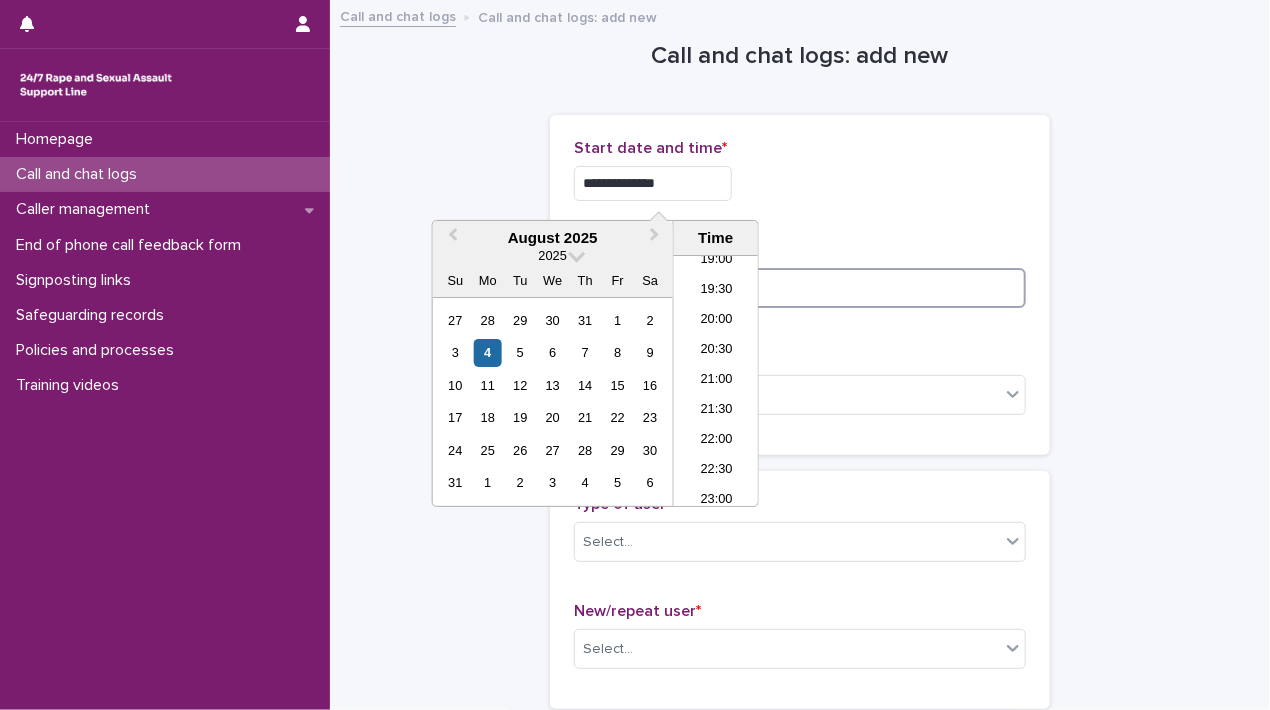 click at bounding box center [800, 288] 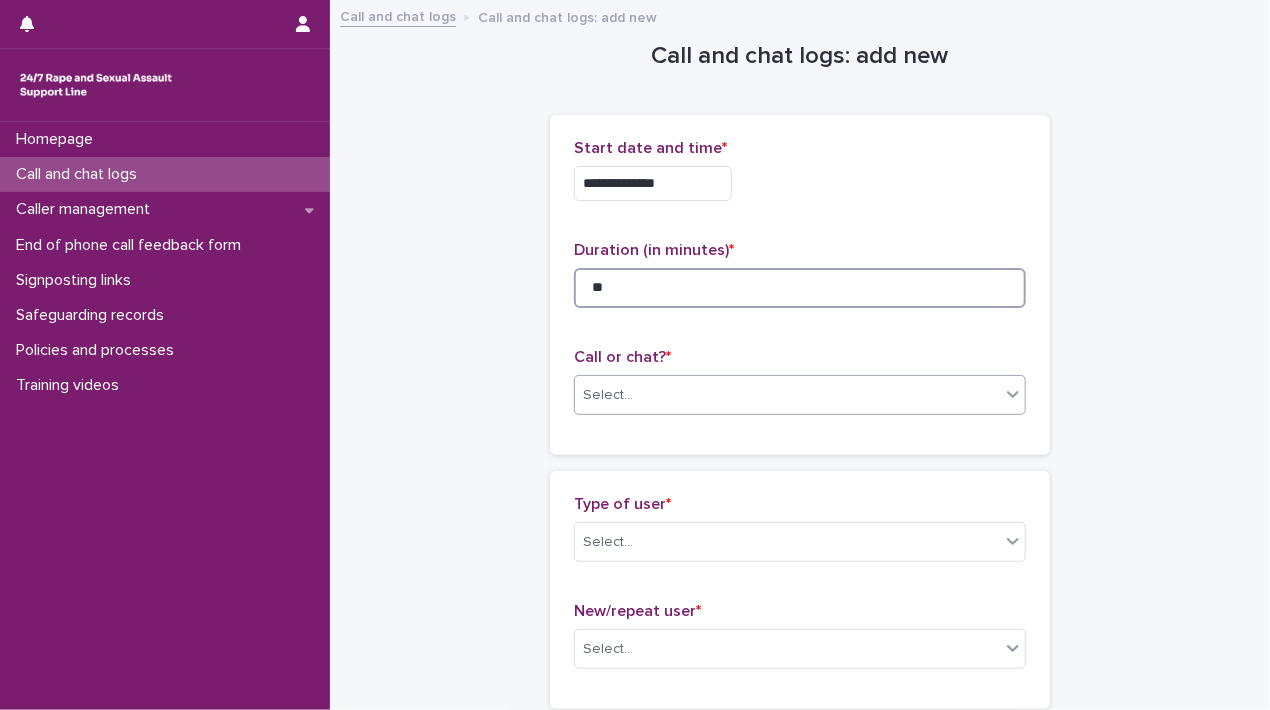 type on "**" 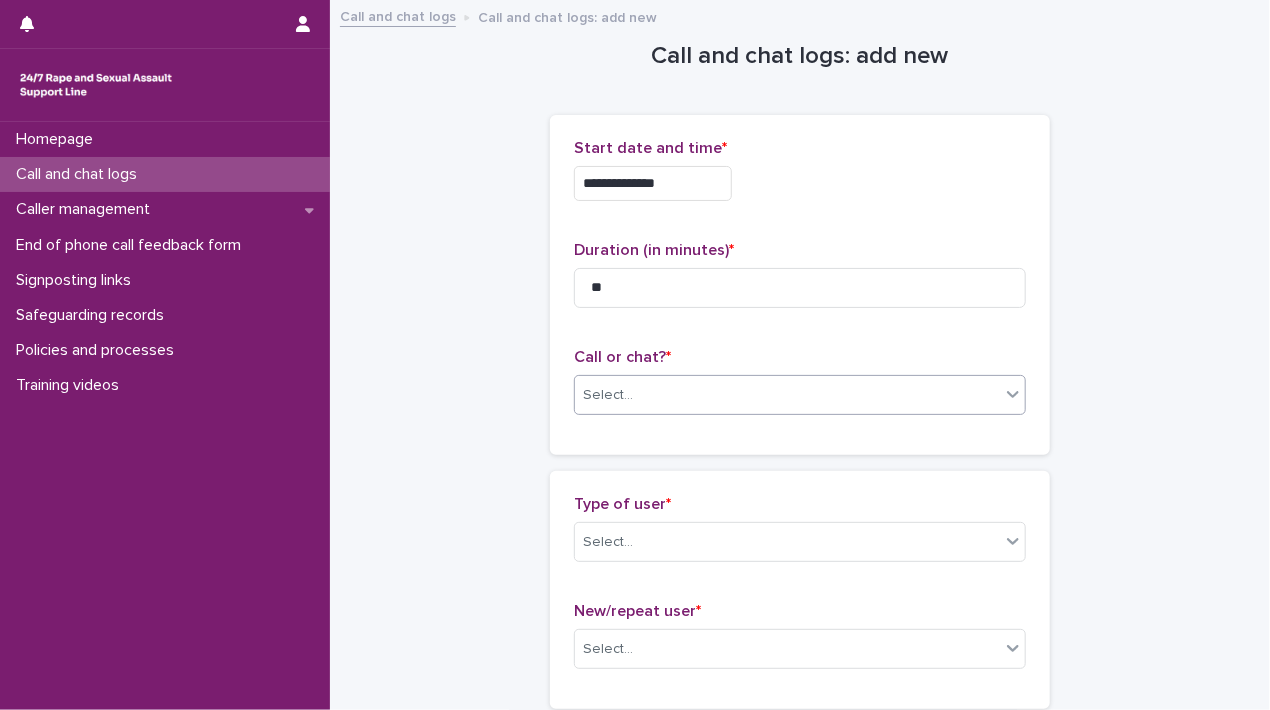 click on "Select..." at bounding box center (787, 395) 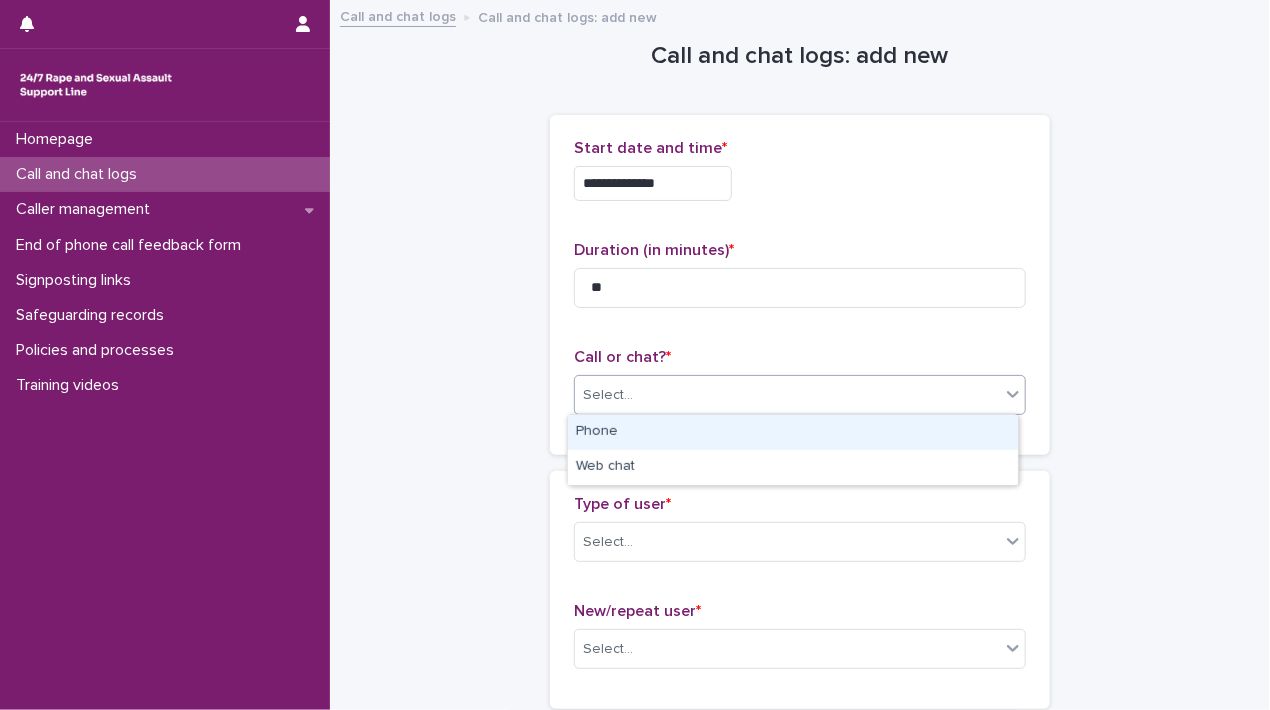 click on "Phone" at bounding box center [793, 432] 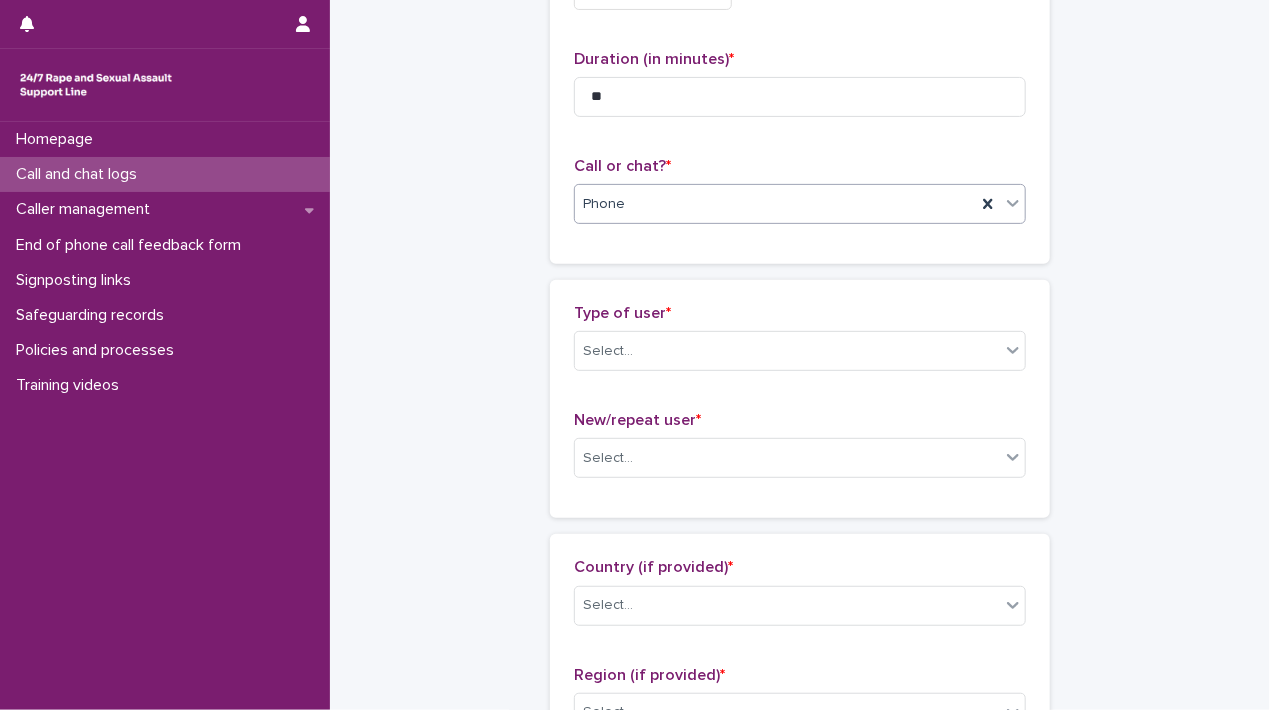 scroll, scrollTop: 200, scrollLeft: 0, axis: vertical 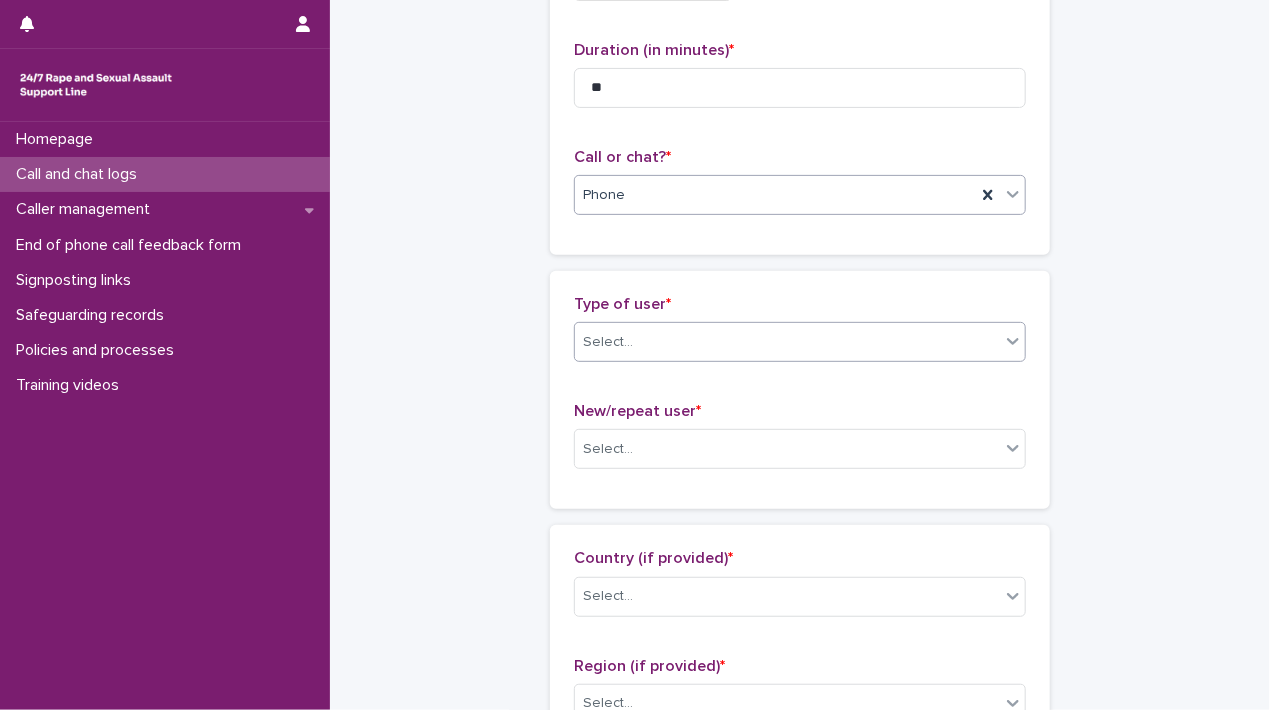 click on "Select..." at bounding box center (787, 342) 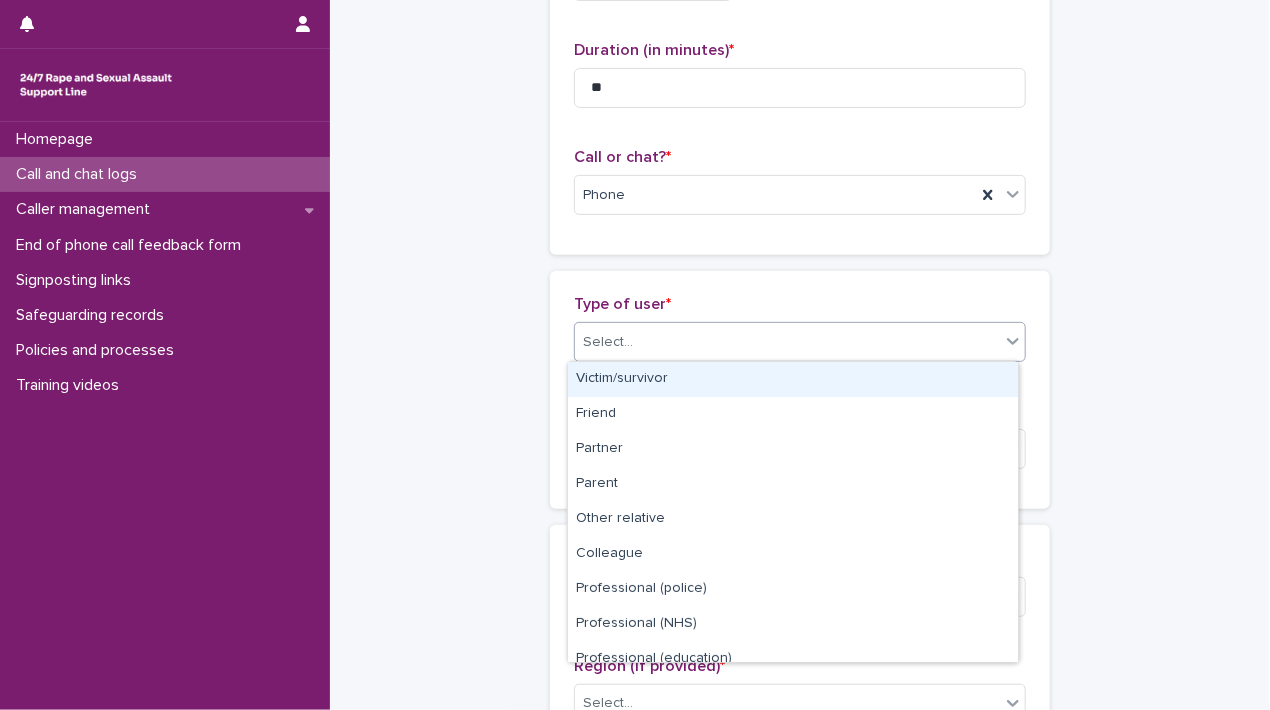click on "Victim/survivor" at bounding box center [793, 379] 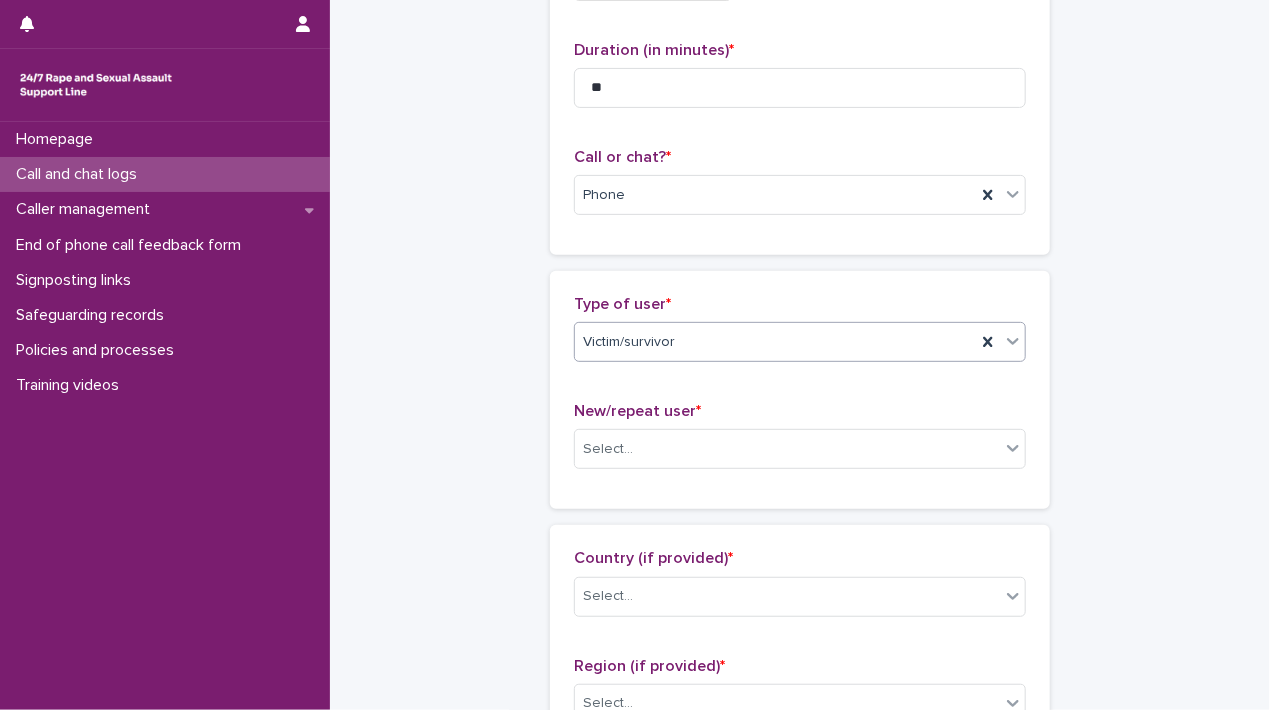 scroll, scrollTop: 500, scrollLeft: 0, axis: vertical 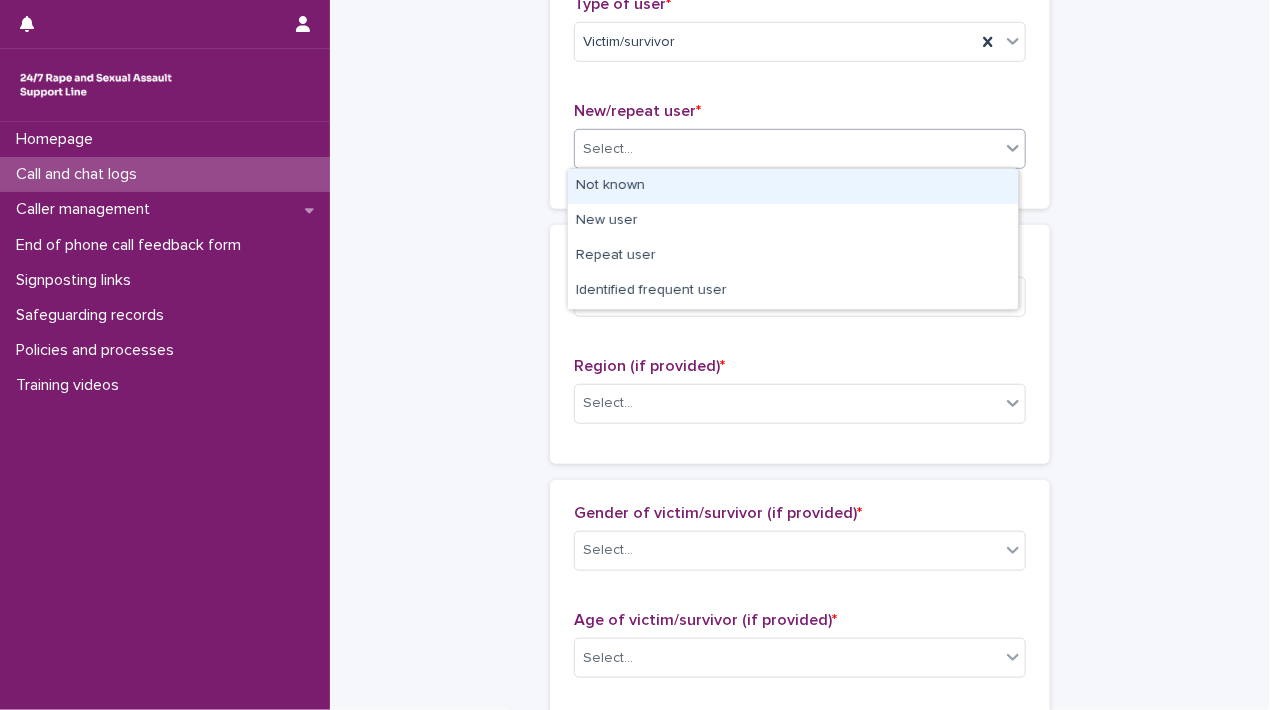 click on "Select..." at bounding box center [787, 149] 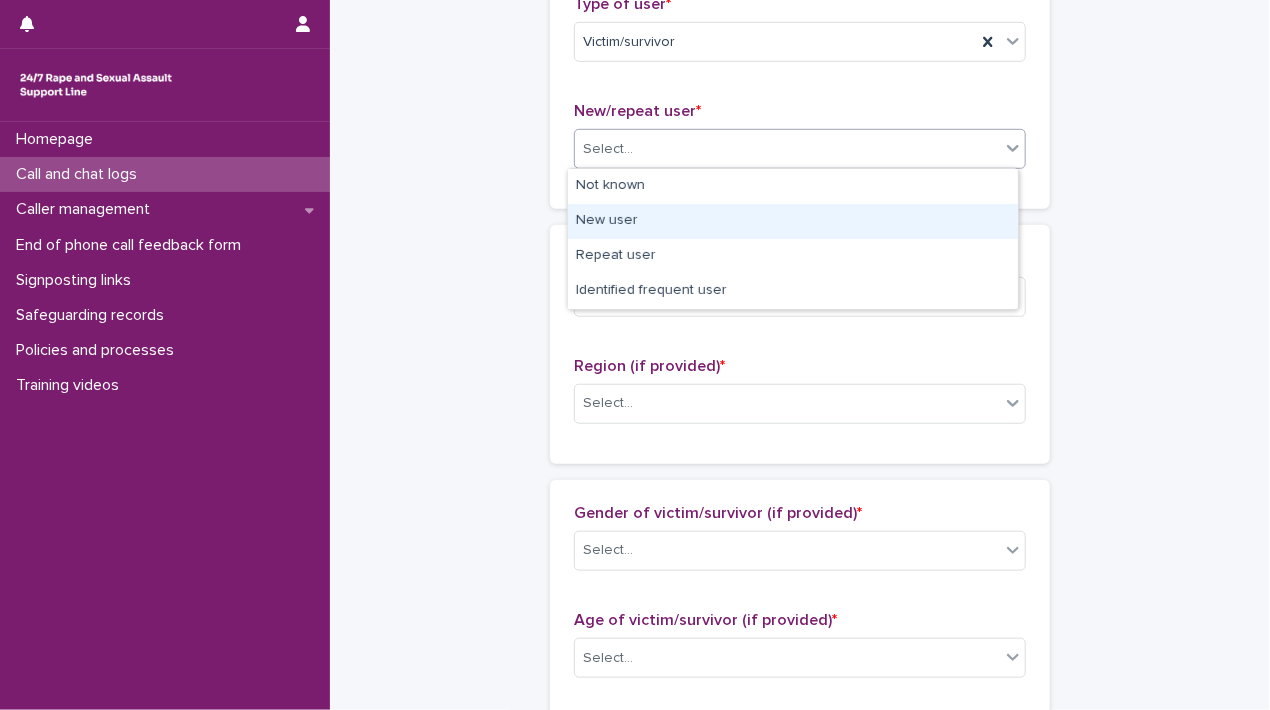 click on "New user" at bounding box center [793, 221] 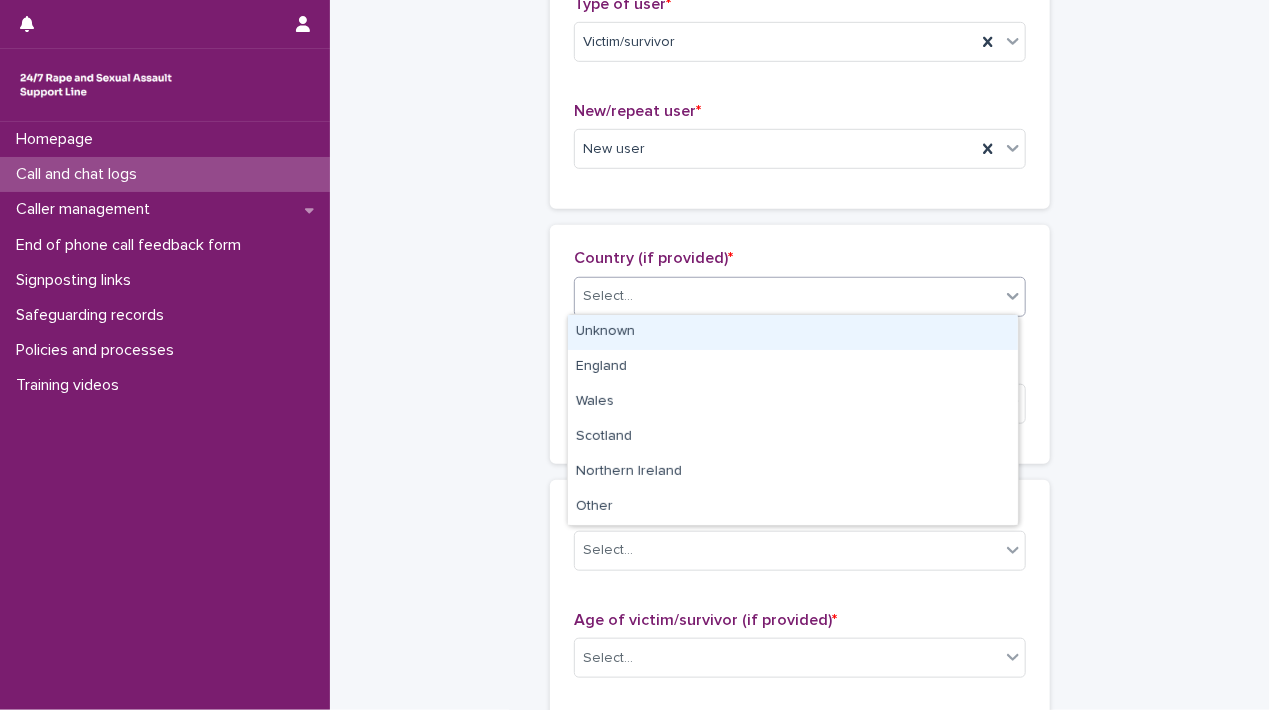 click on "Select..." at bounding box center (787, 296) 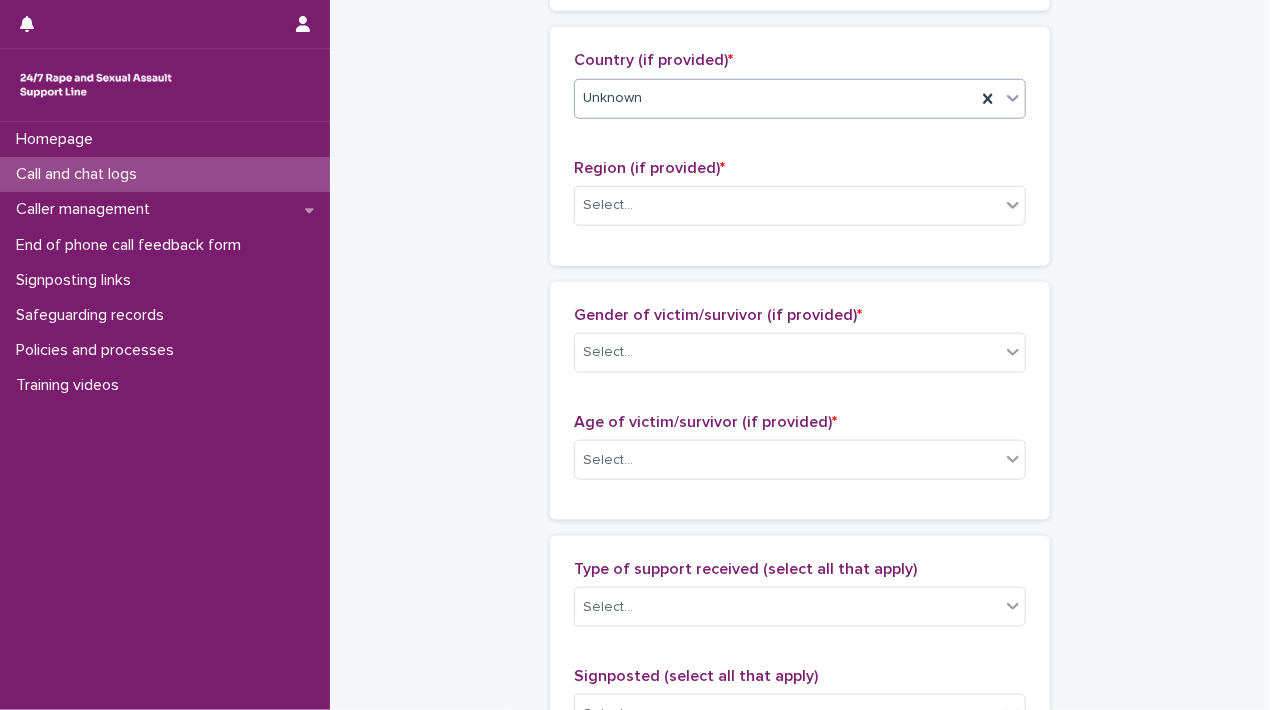 scroll, scrollTop: 700, scrollLeft: 0, axis: vertical 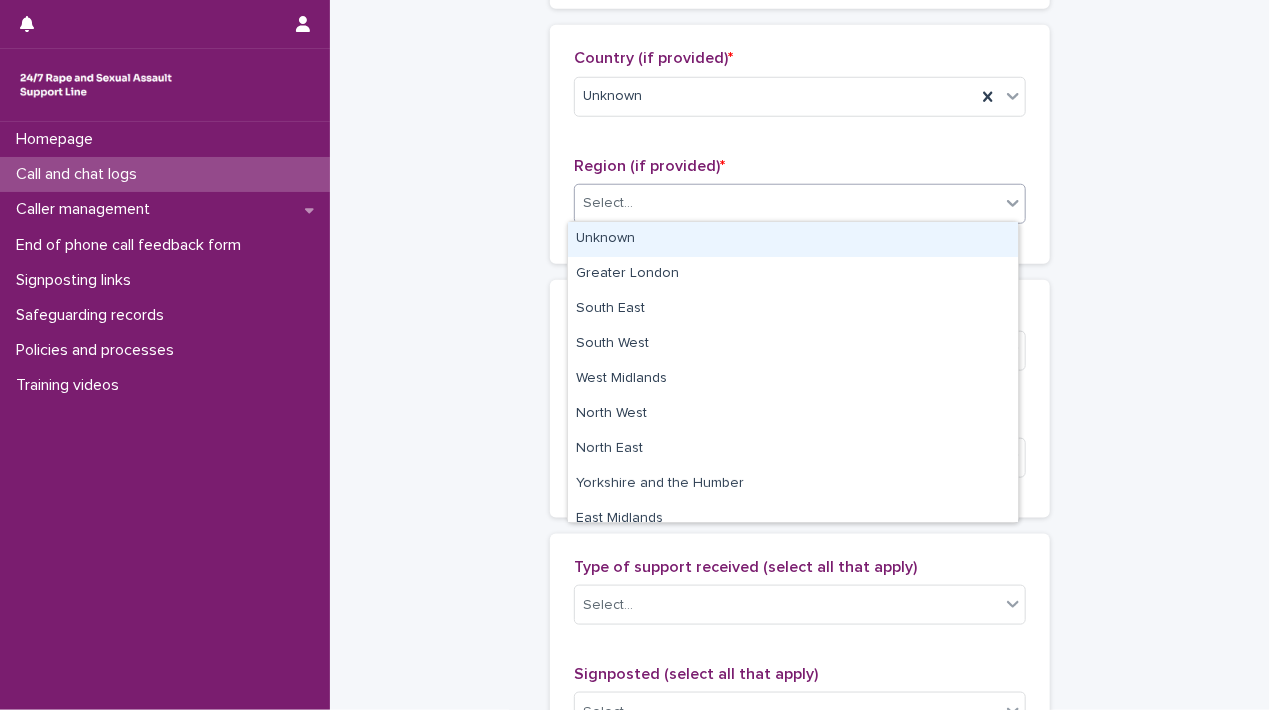 click on "Select..." at bounding box center [787, 203] 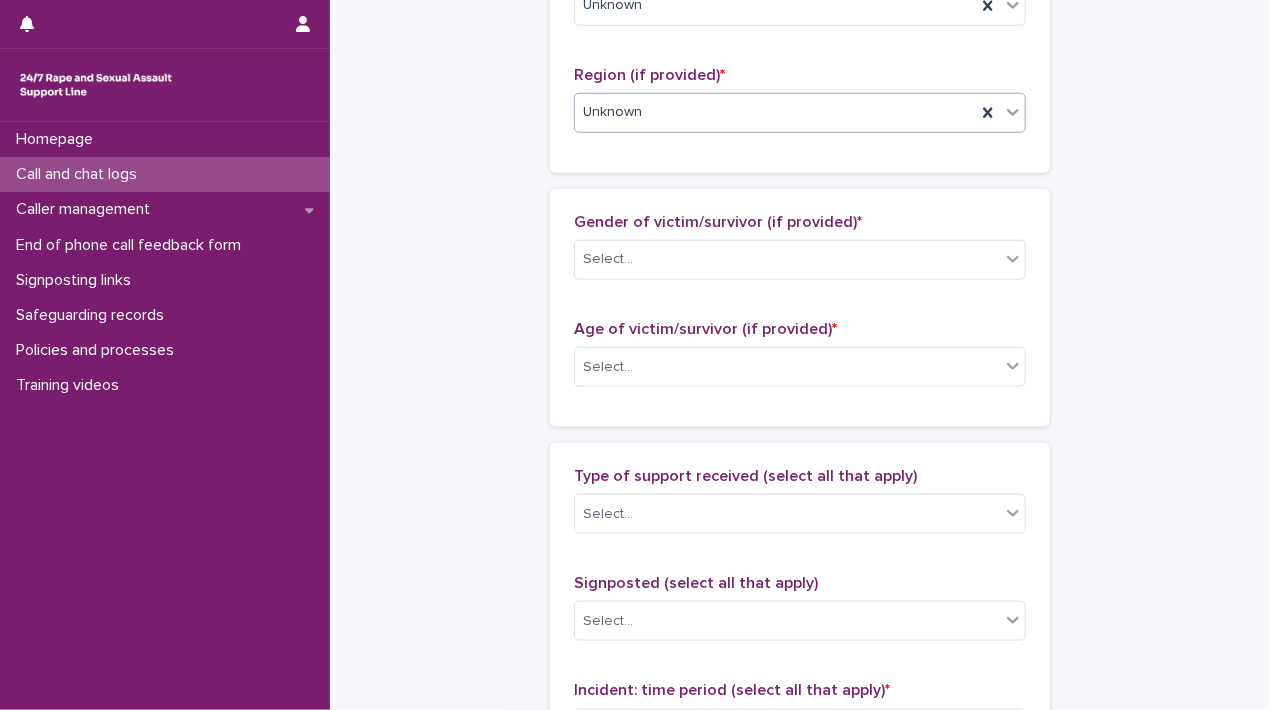 scroll, scrollTop: 1000, scrollLeft: 0, axis: vertical 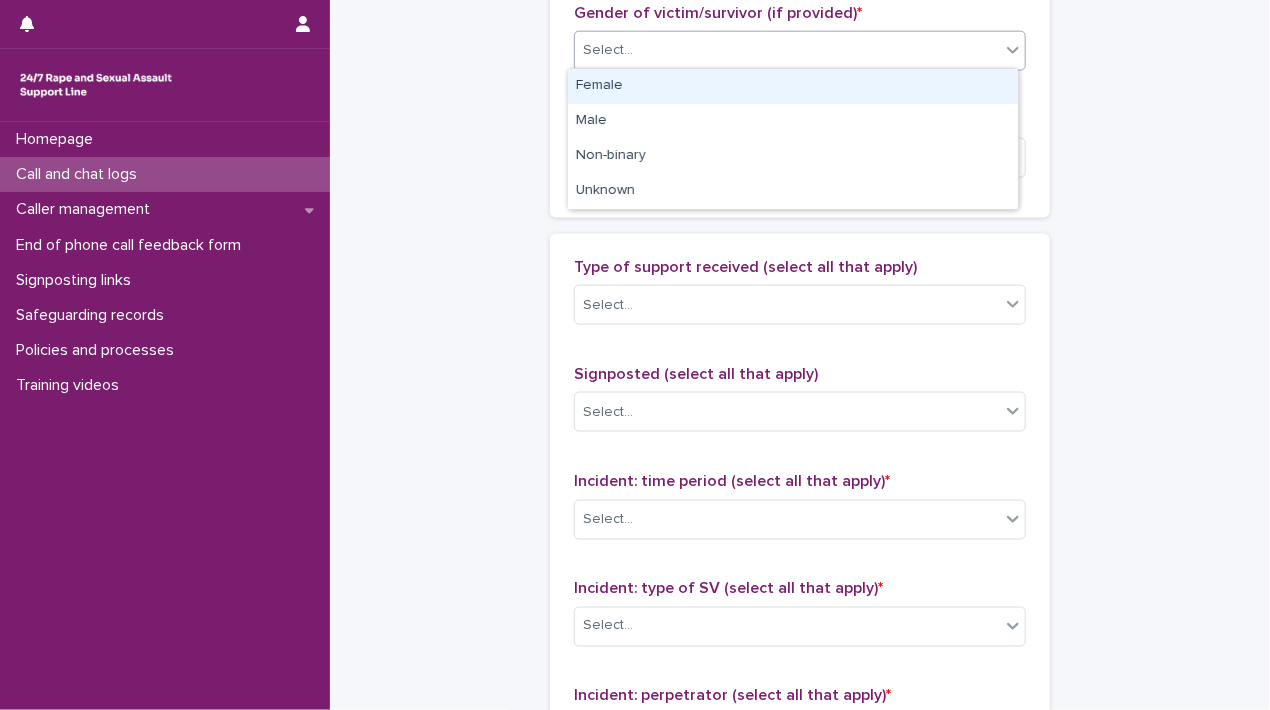 click on "Select..." at bounding box center [787, 50] 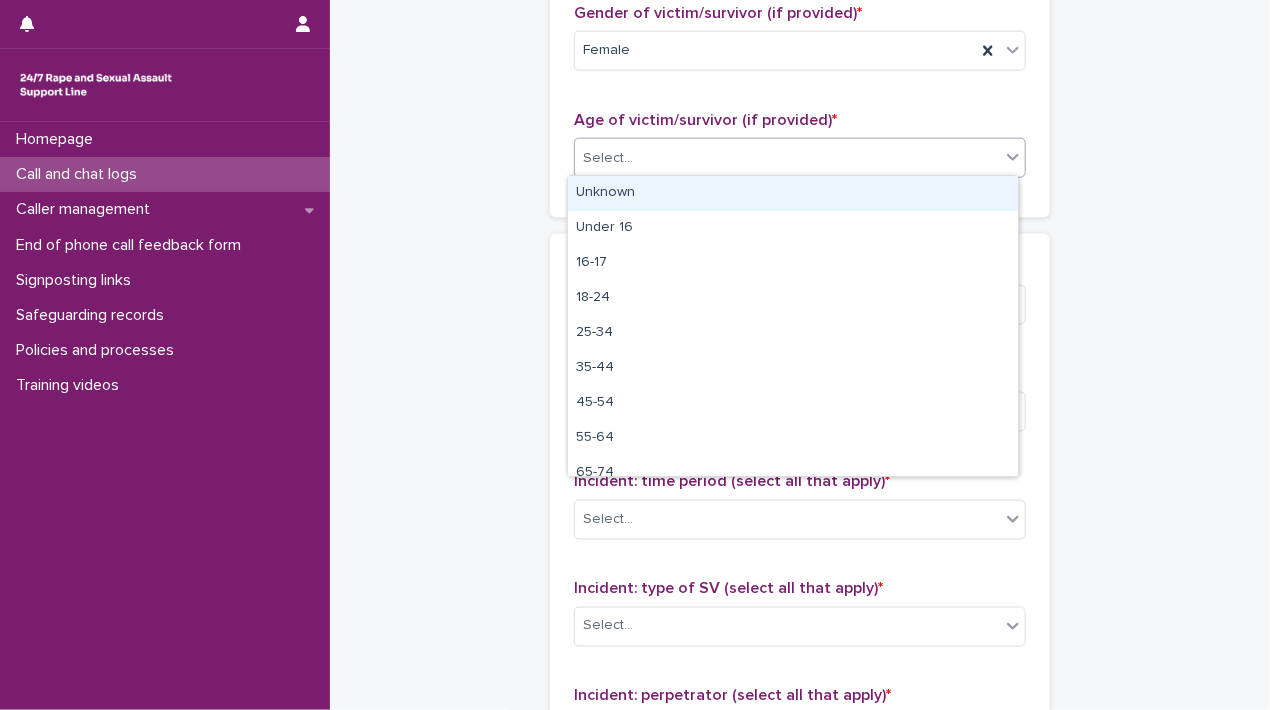 click on "Select..." at bounding box center (787, 158) 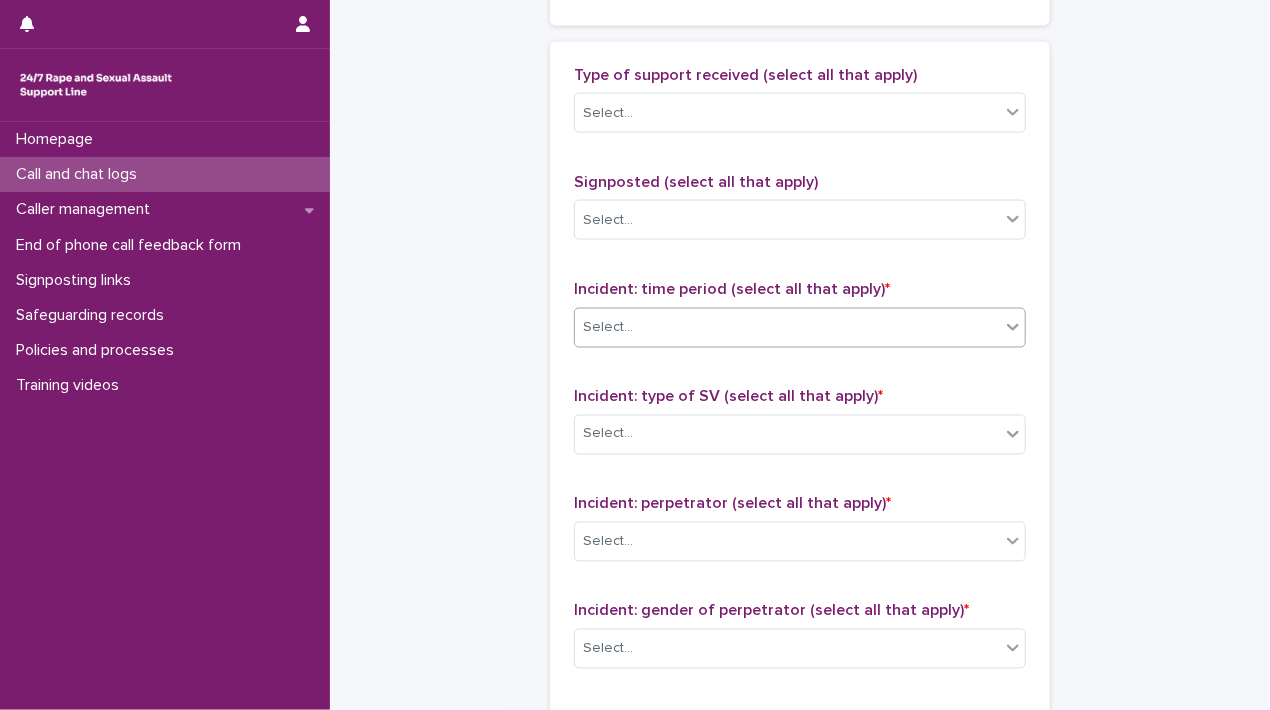scroll, scrollTop: 1200, scrollLeft: 0, axis: vertical 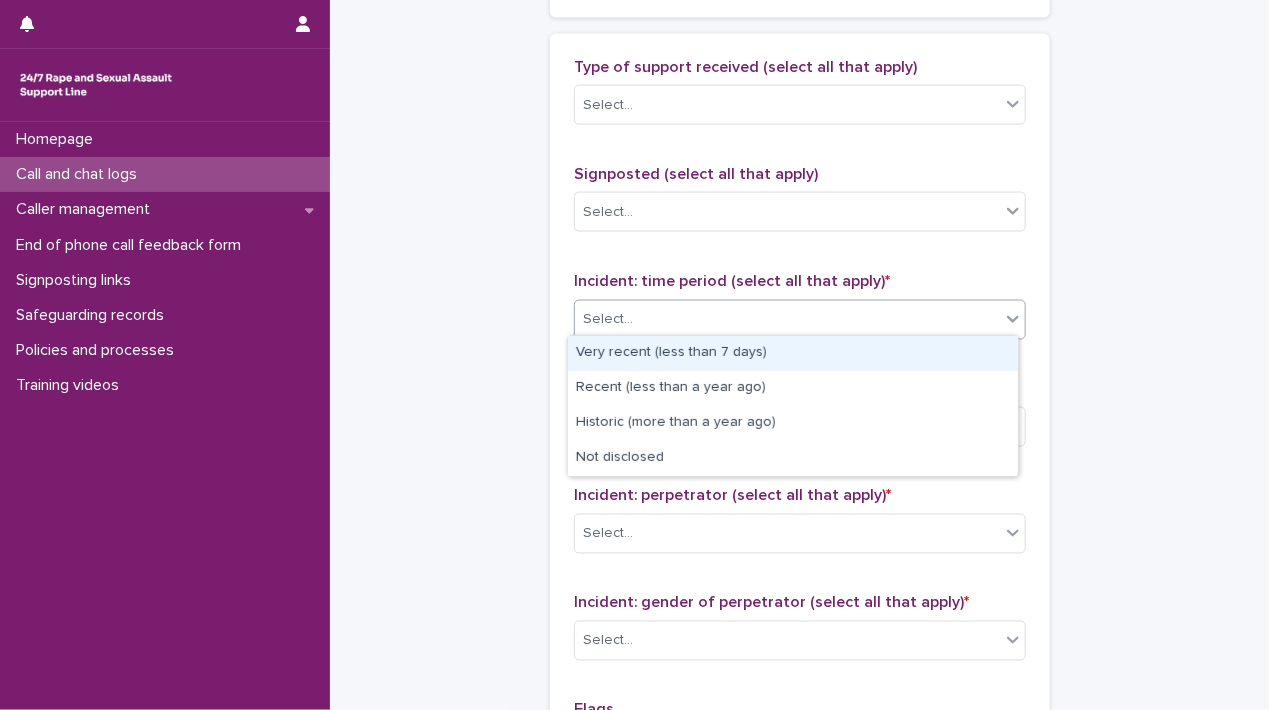 click on "Select..." at bounding box center [787, 319] 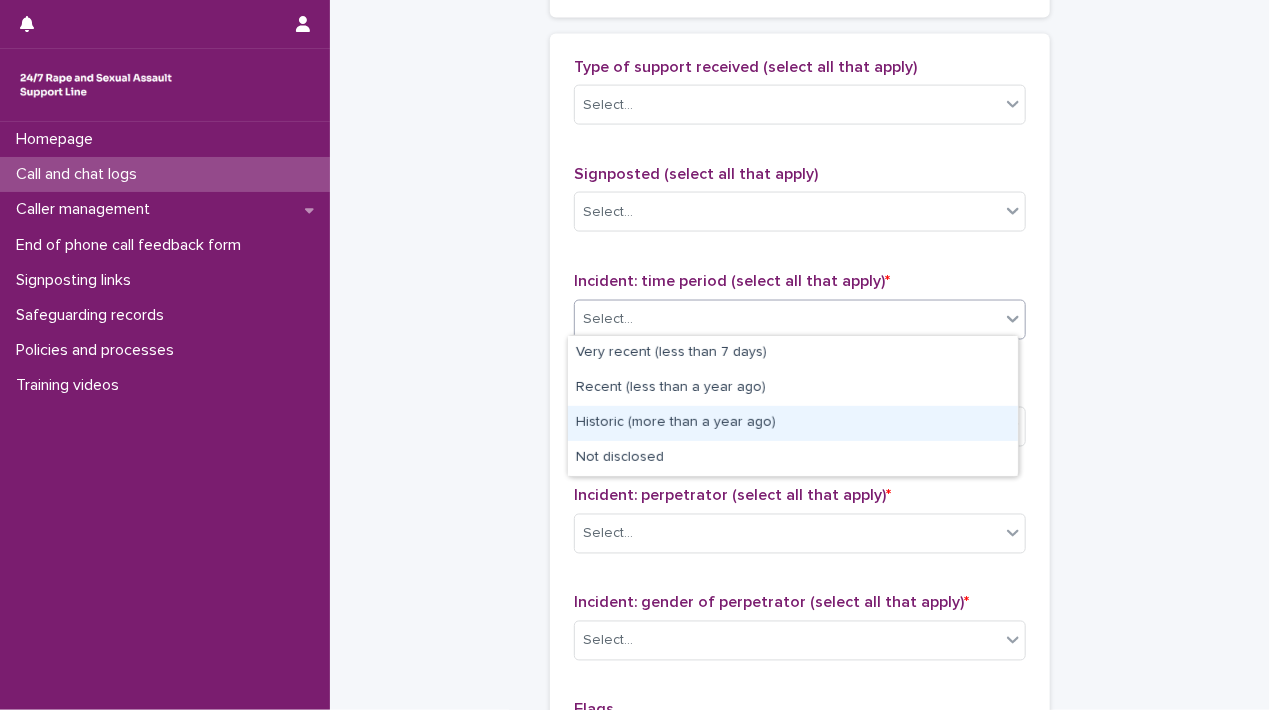 click on "Historic (more than a year ago)" at bounding box center (793, 423) 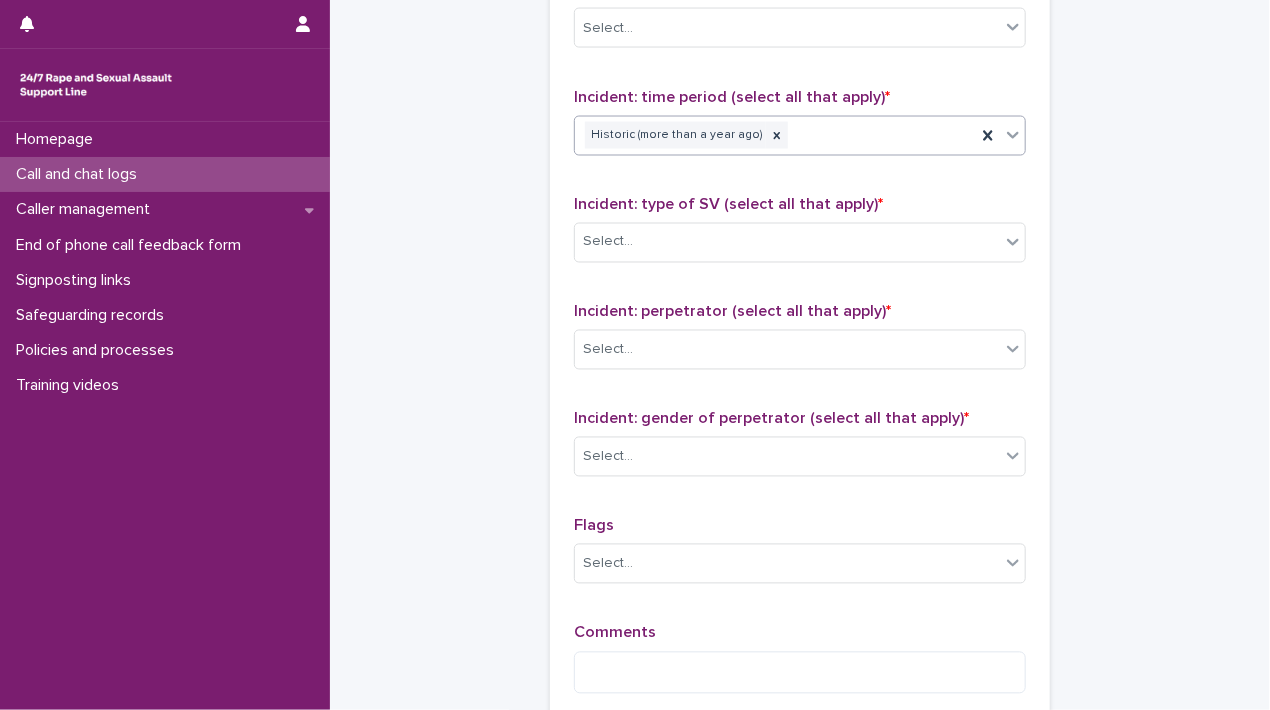 scroll, scrollTop: 1400, scrollLeft: 0, axis: vertical 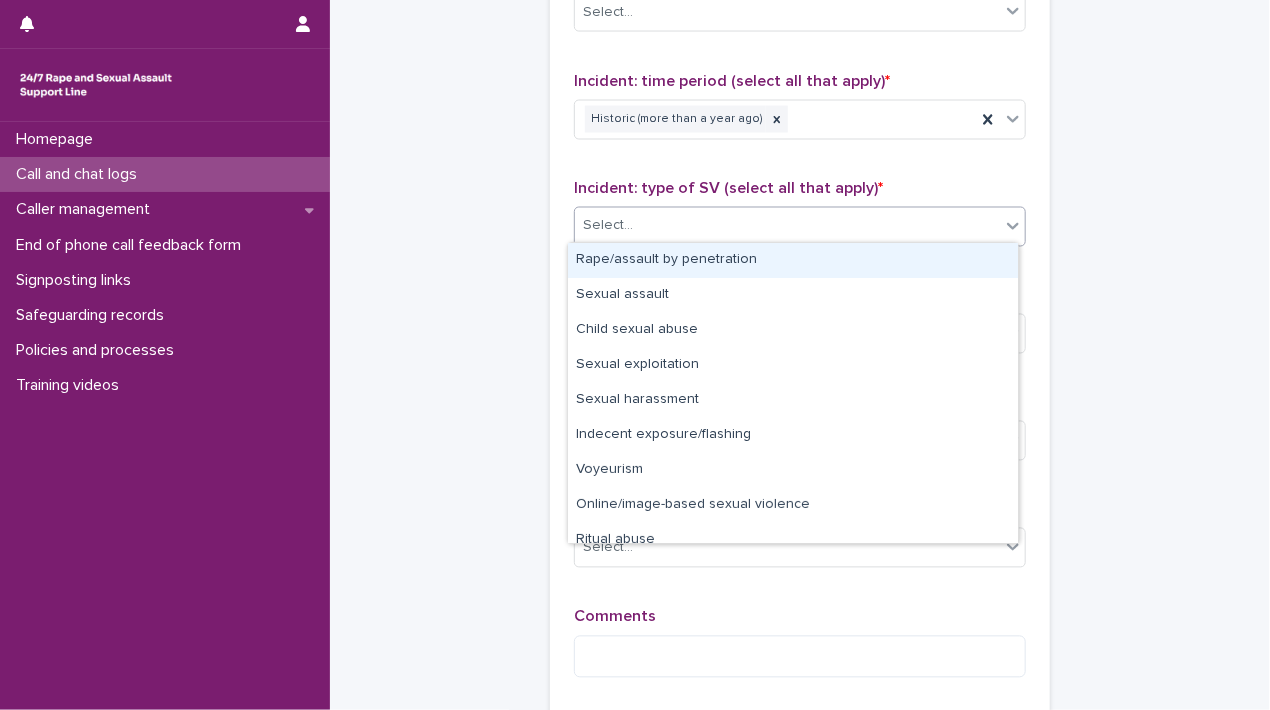 click on "Select..." at bounding box center (787, 226) 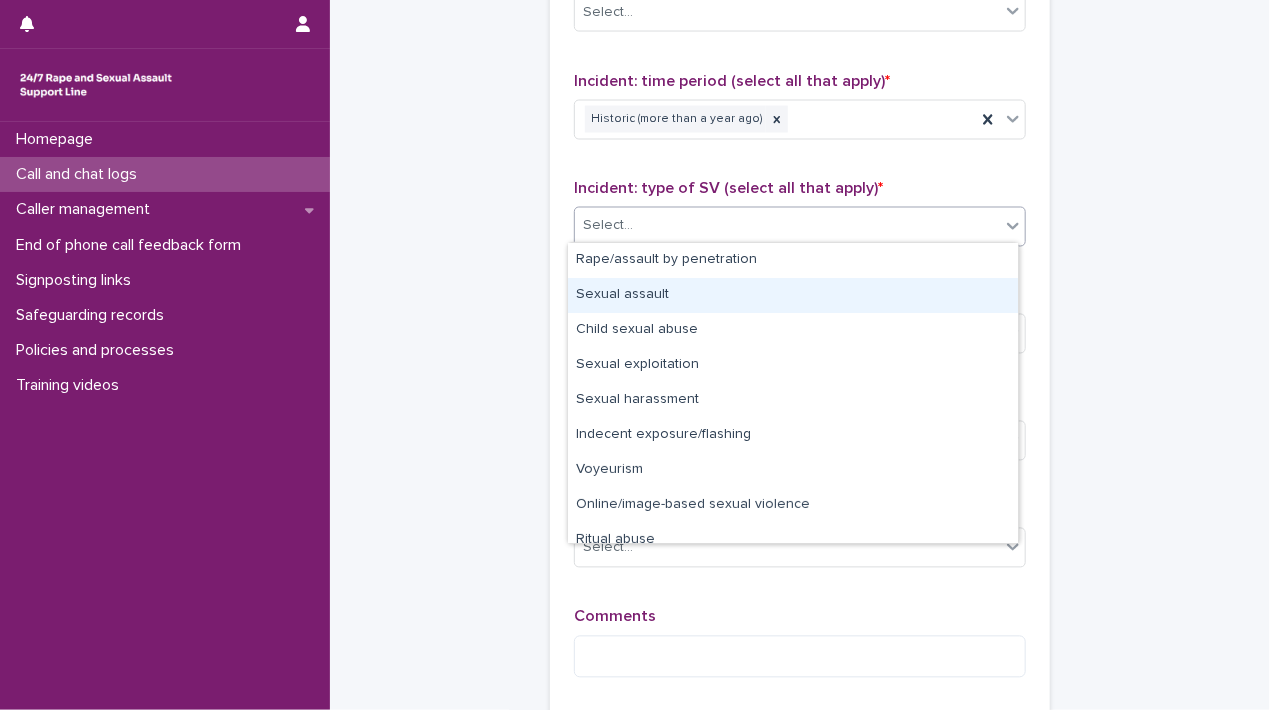 click on "Sexual assault" at bounding box center (793, 295) 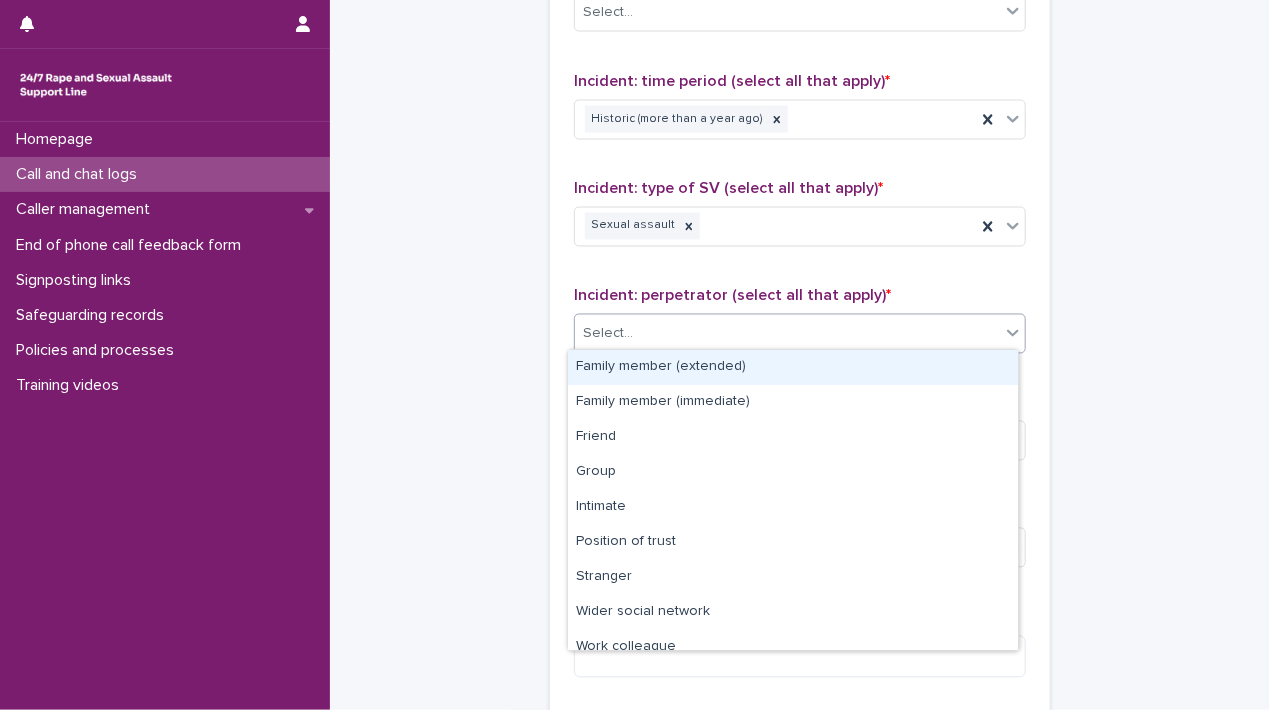 click on "Select..." at bounding box center (787, 334) 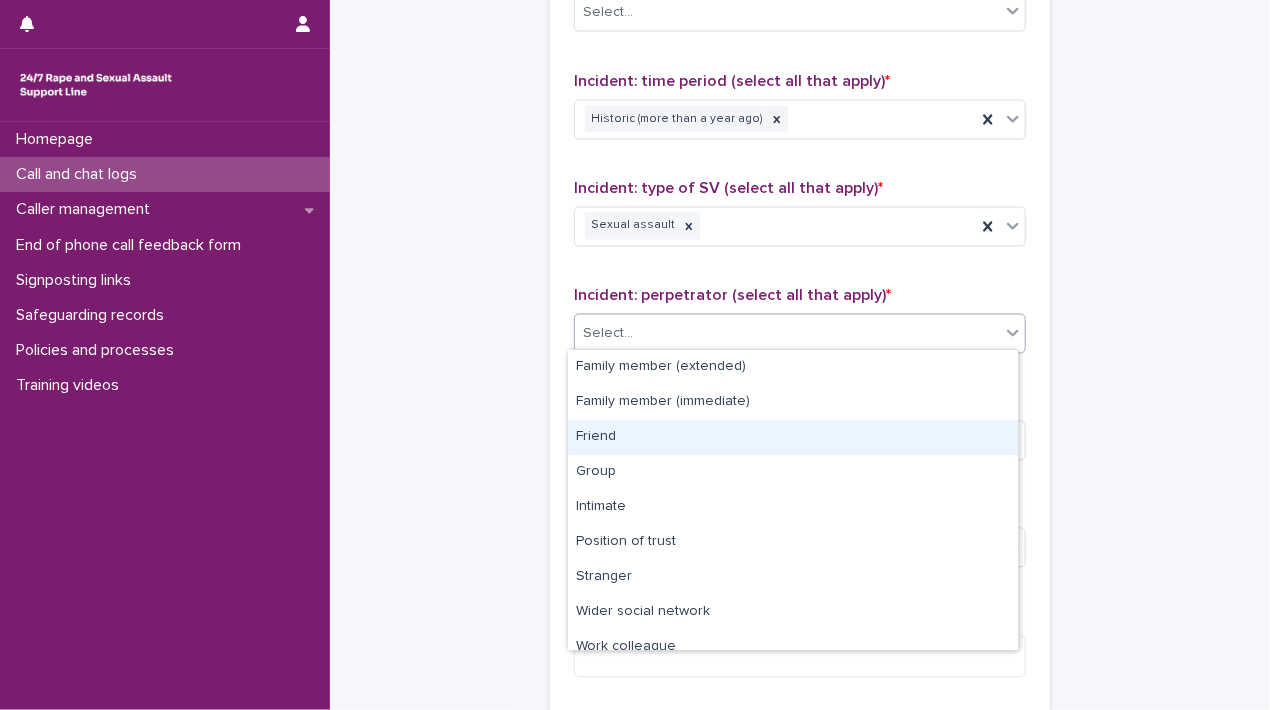 click on "Friend" at bounding box center (793, 437) 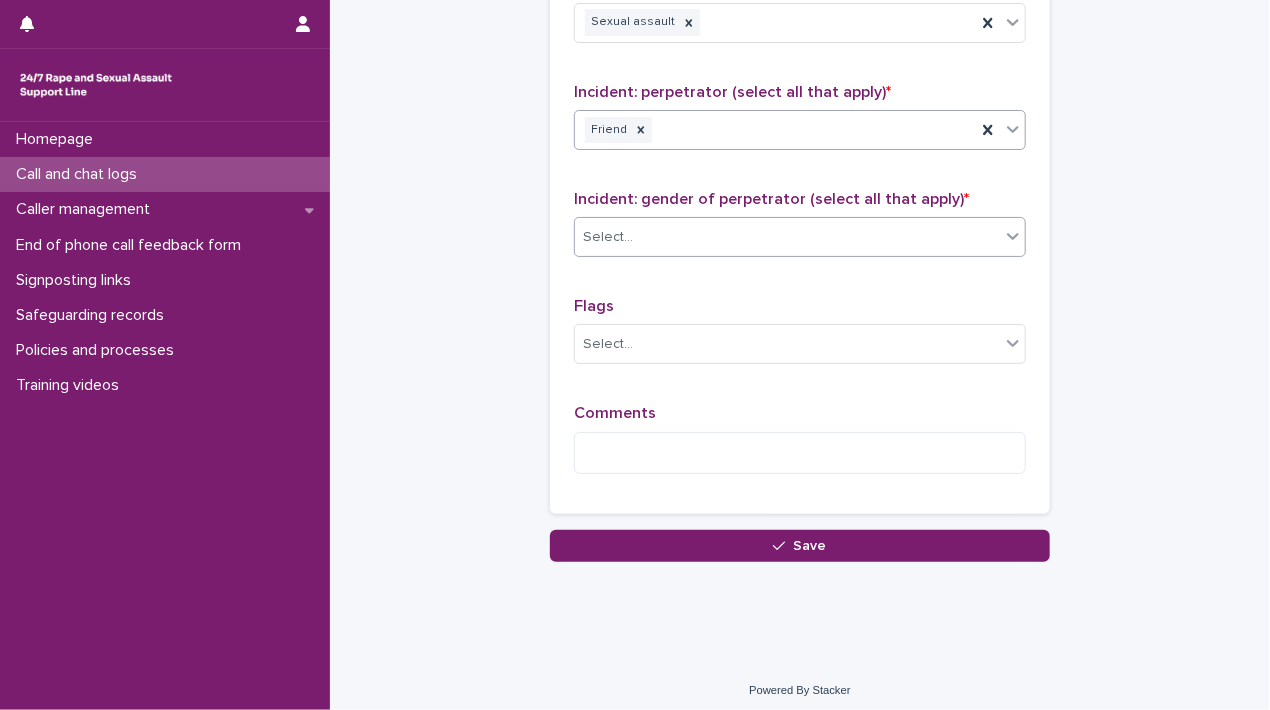 scroll, scrollTop: 1606, scrollLeft: 0, axis: vertical 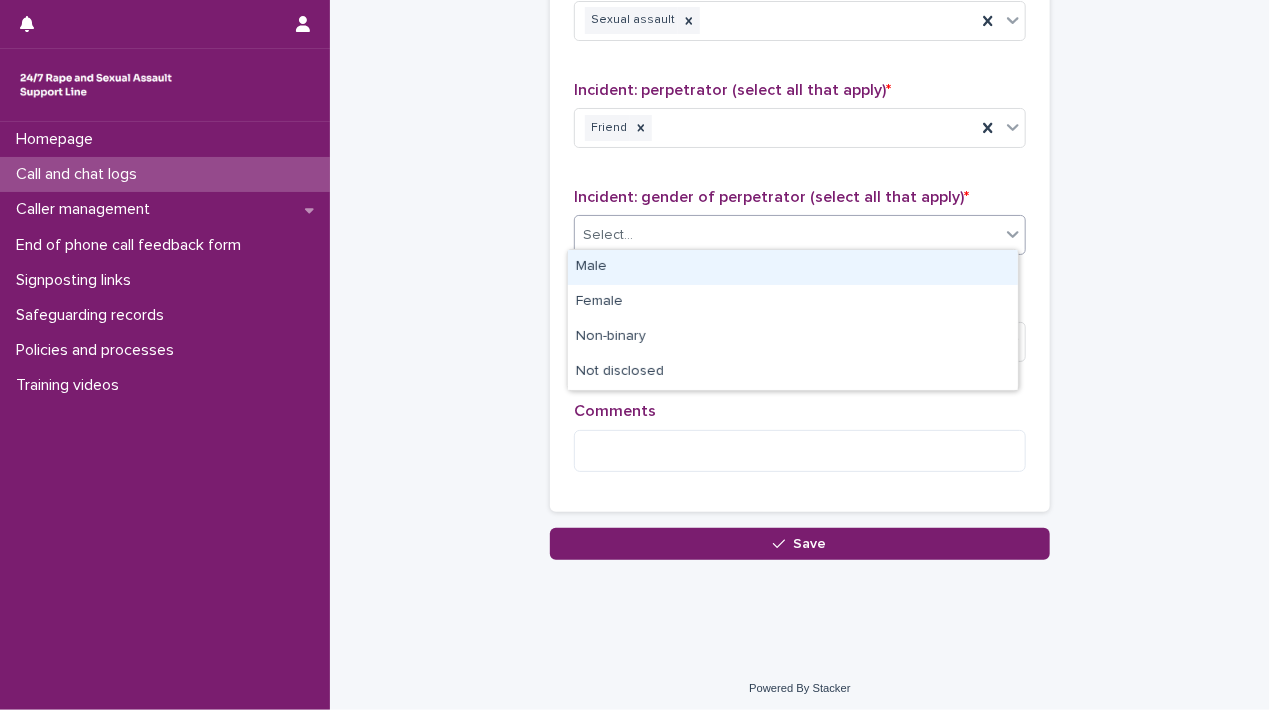 click on "Select..." at bounding box center [787, 235] 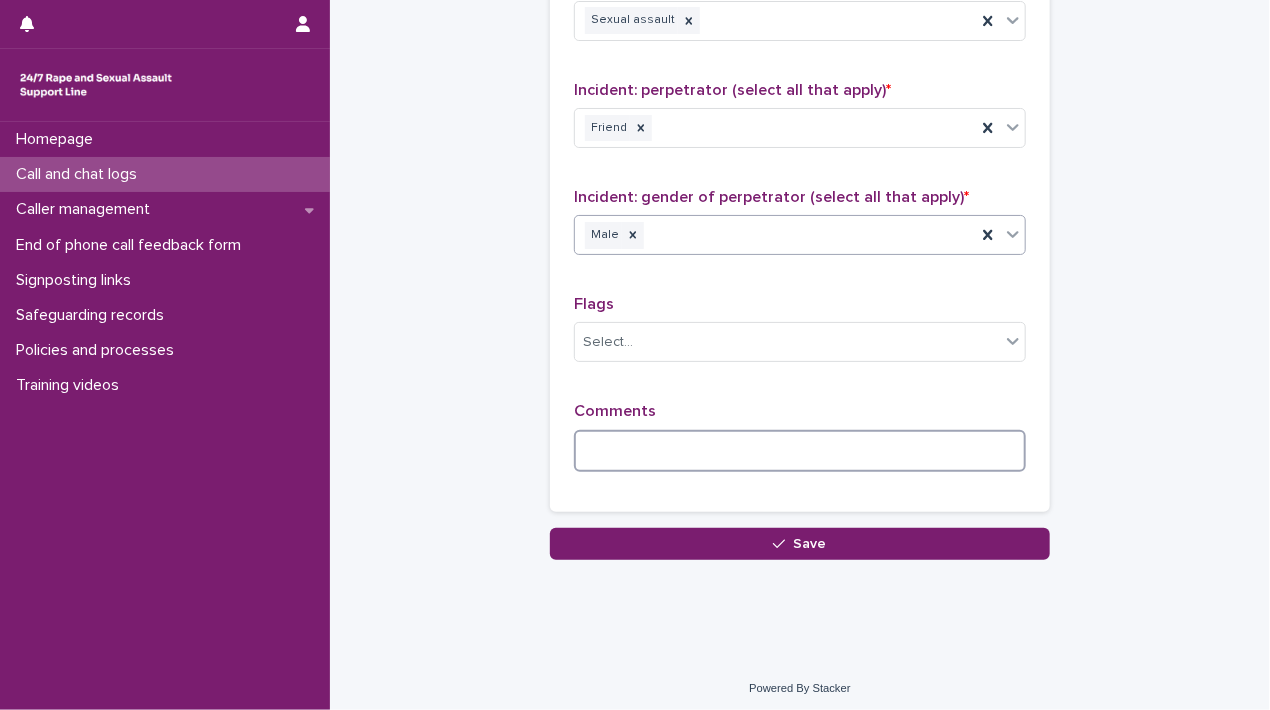 click at bounding box center [800, 451] 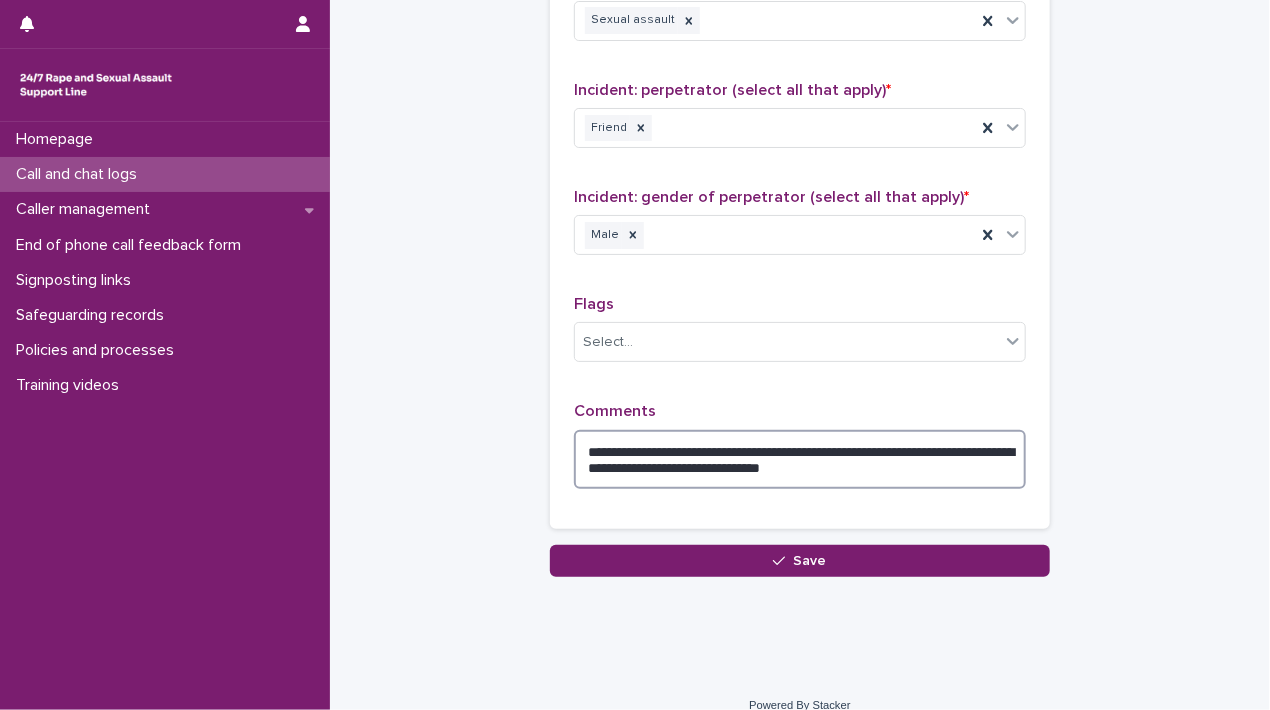 type on "**********" 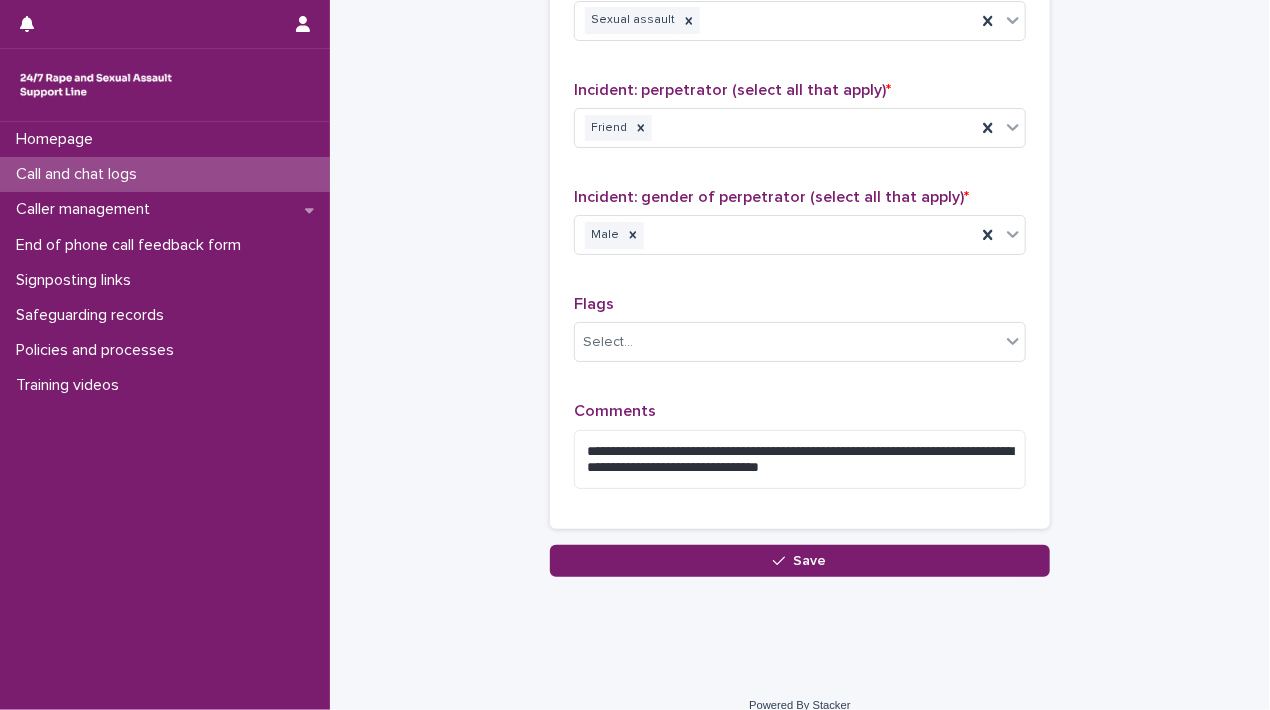 click on "**********" at bounding box center (800, 86) 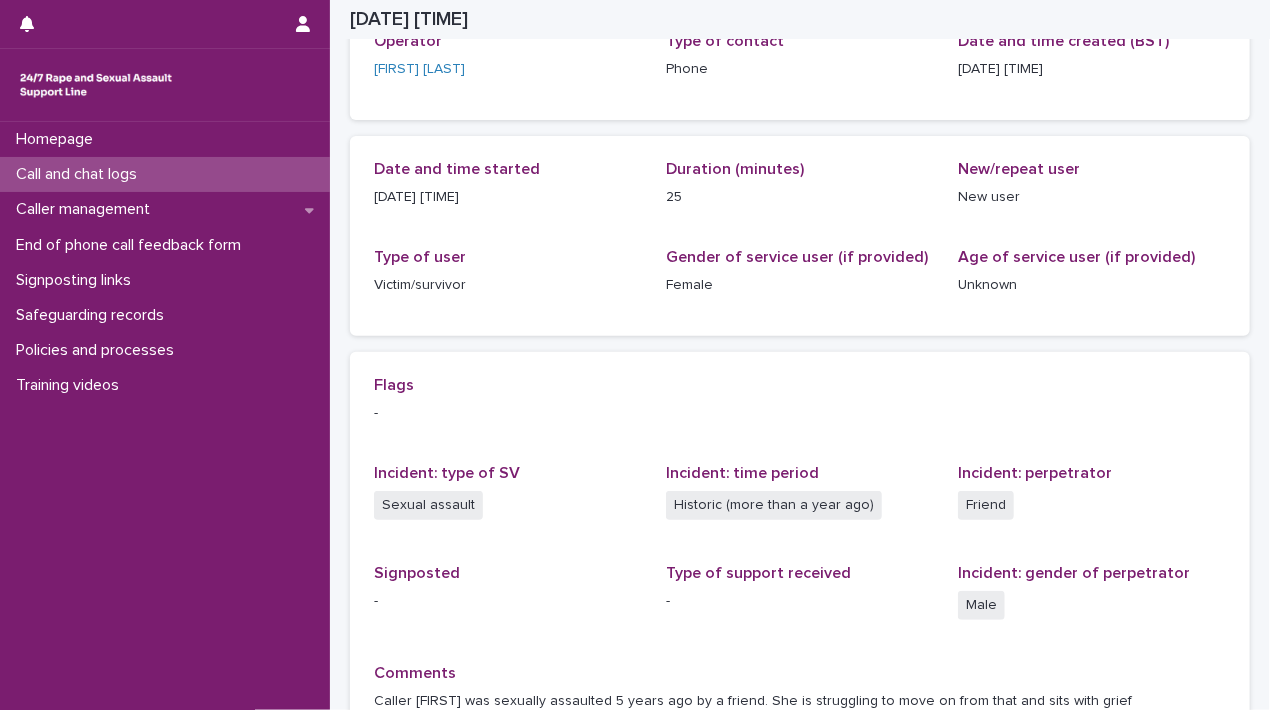 scroll, scrollTop: 0, scrollLeft: 0, axis: both 